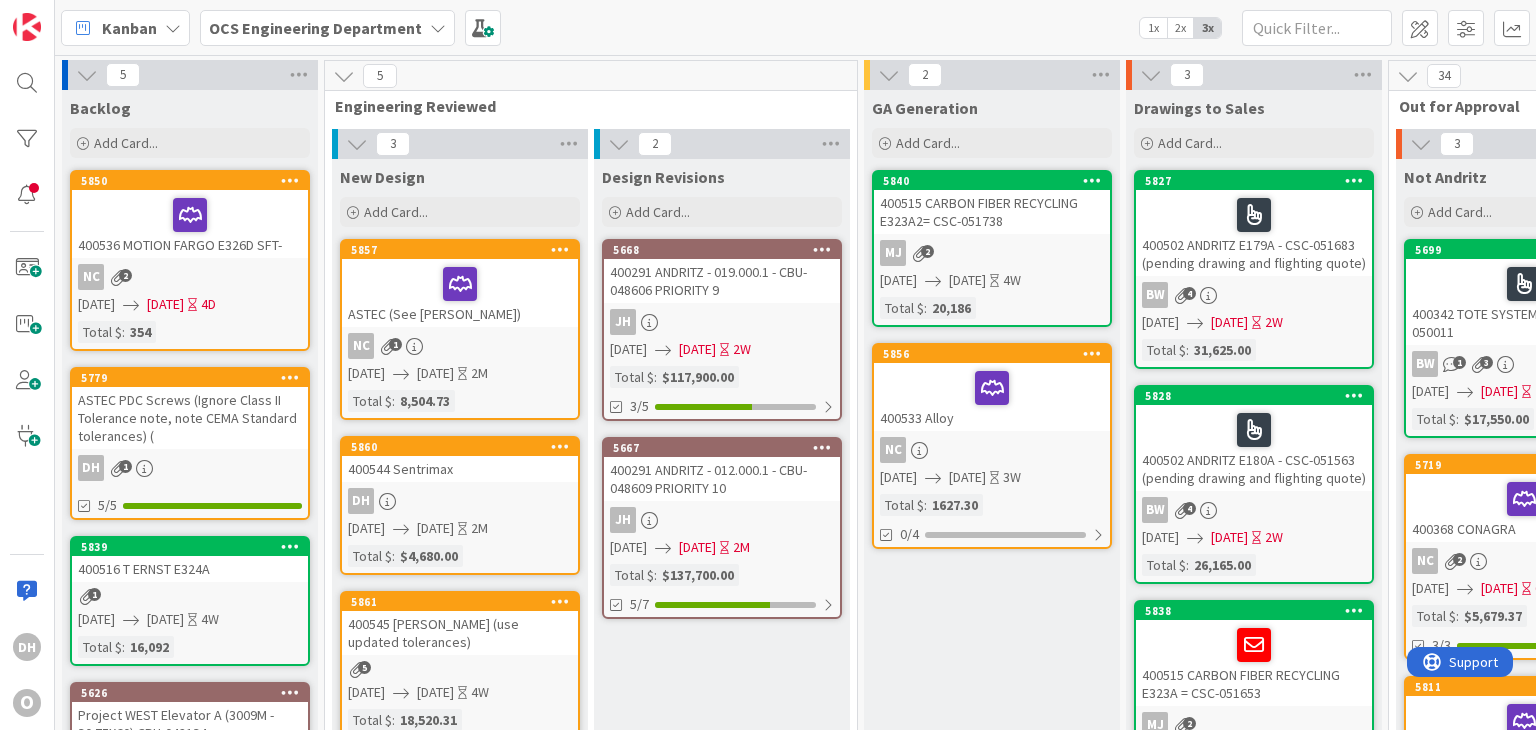 scroll, scrollTop: 0, scrollLeft: 0, axis: both 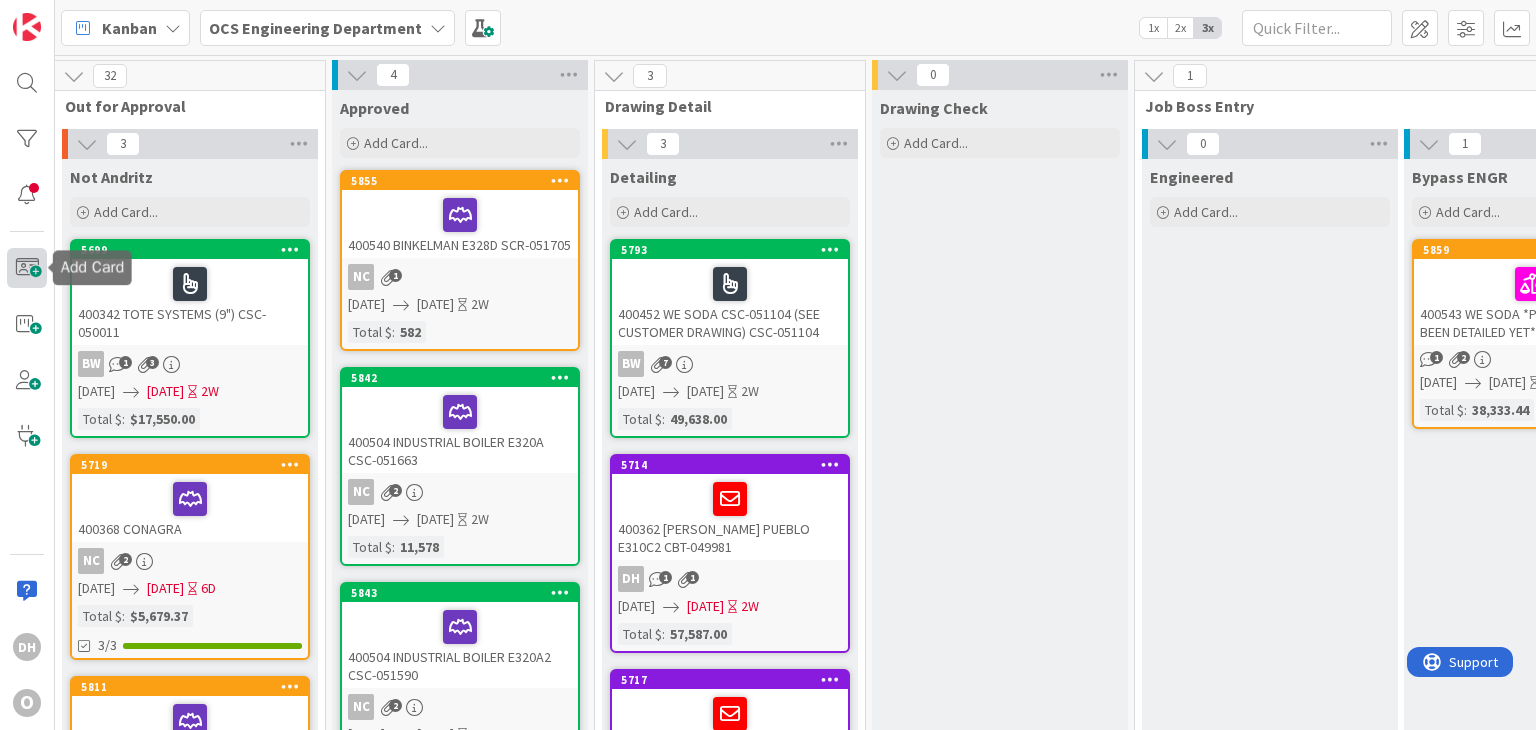 click at bounding box center [27, 268] 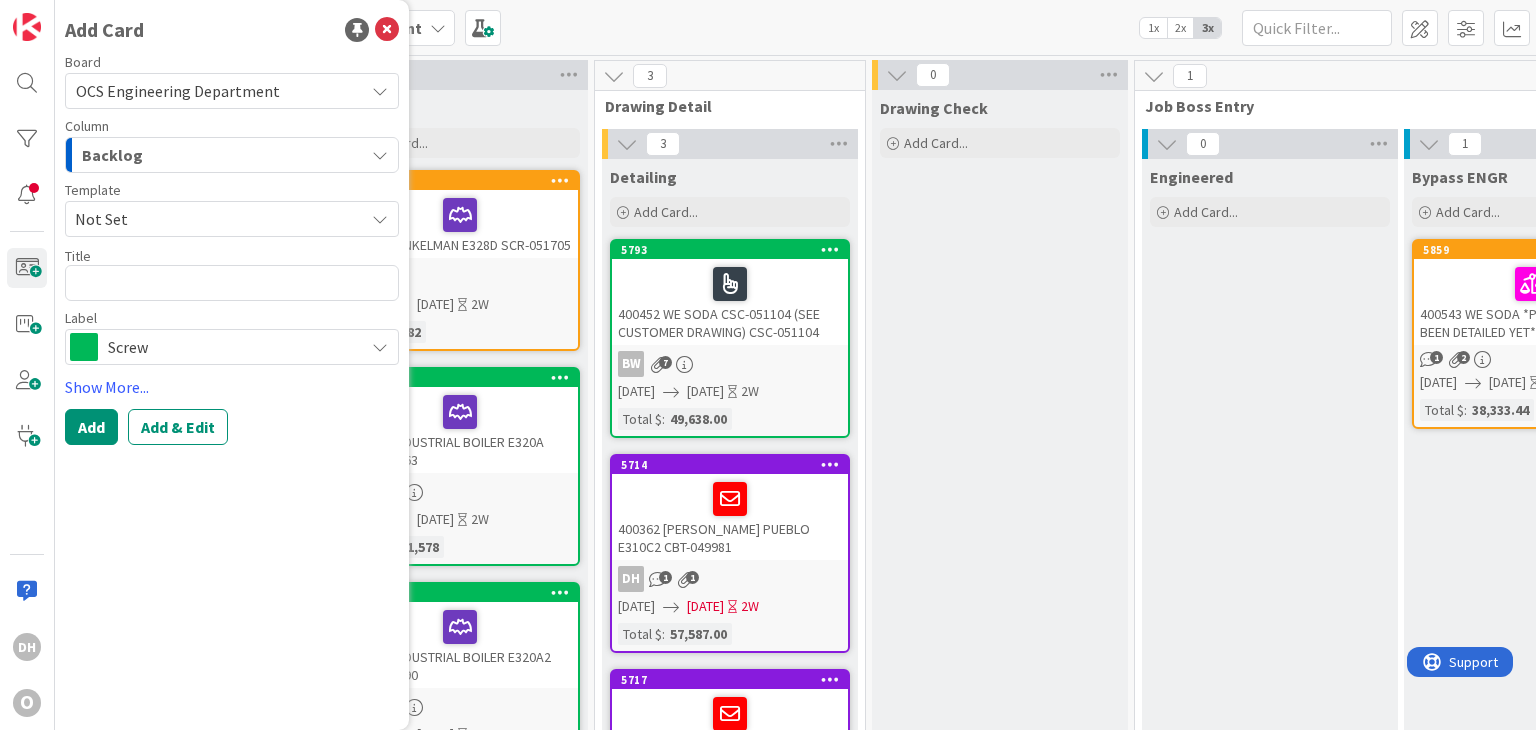 click on "Backlog" at bounding box center [112, 155] 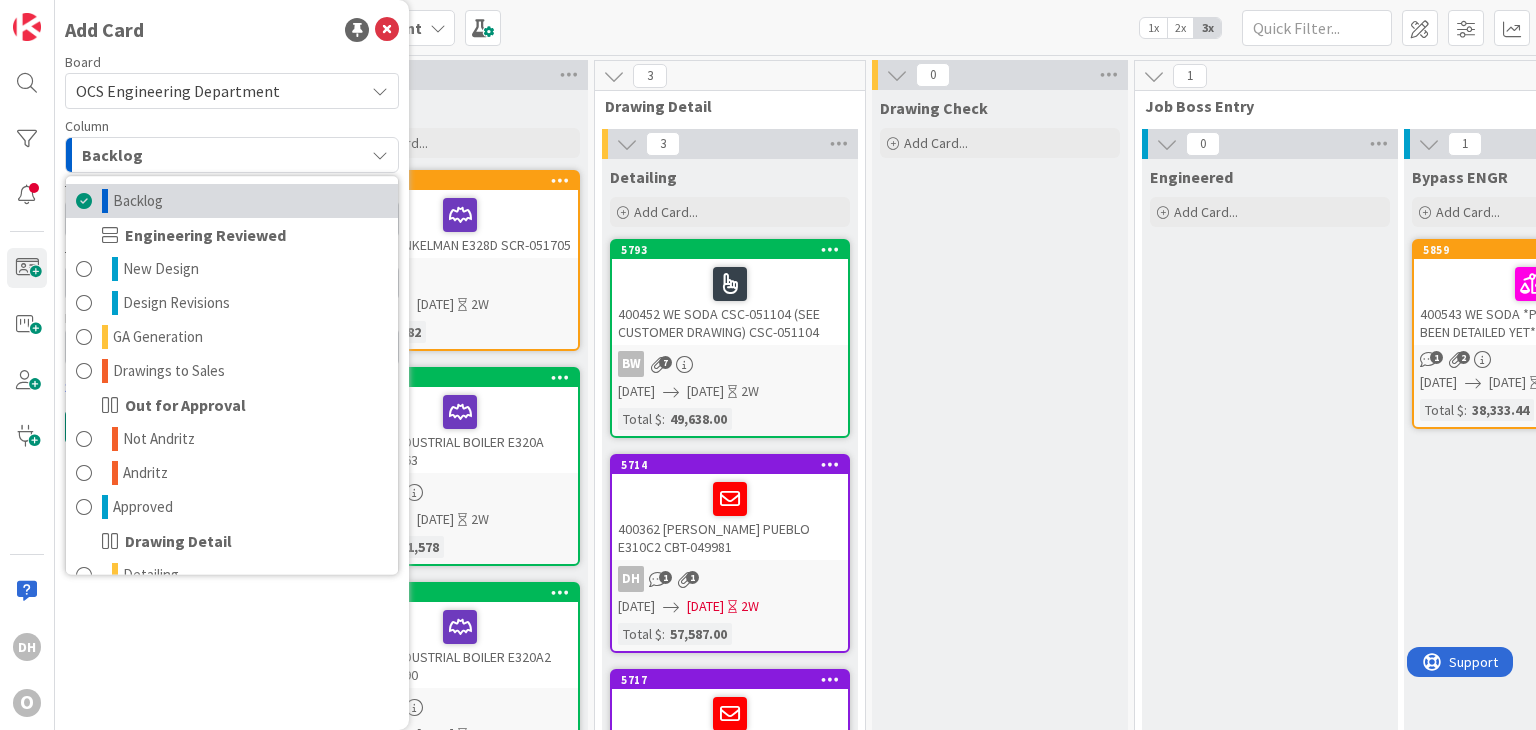 click on "Backlog" at bounding box center [138, 201] 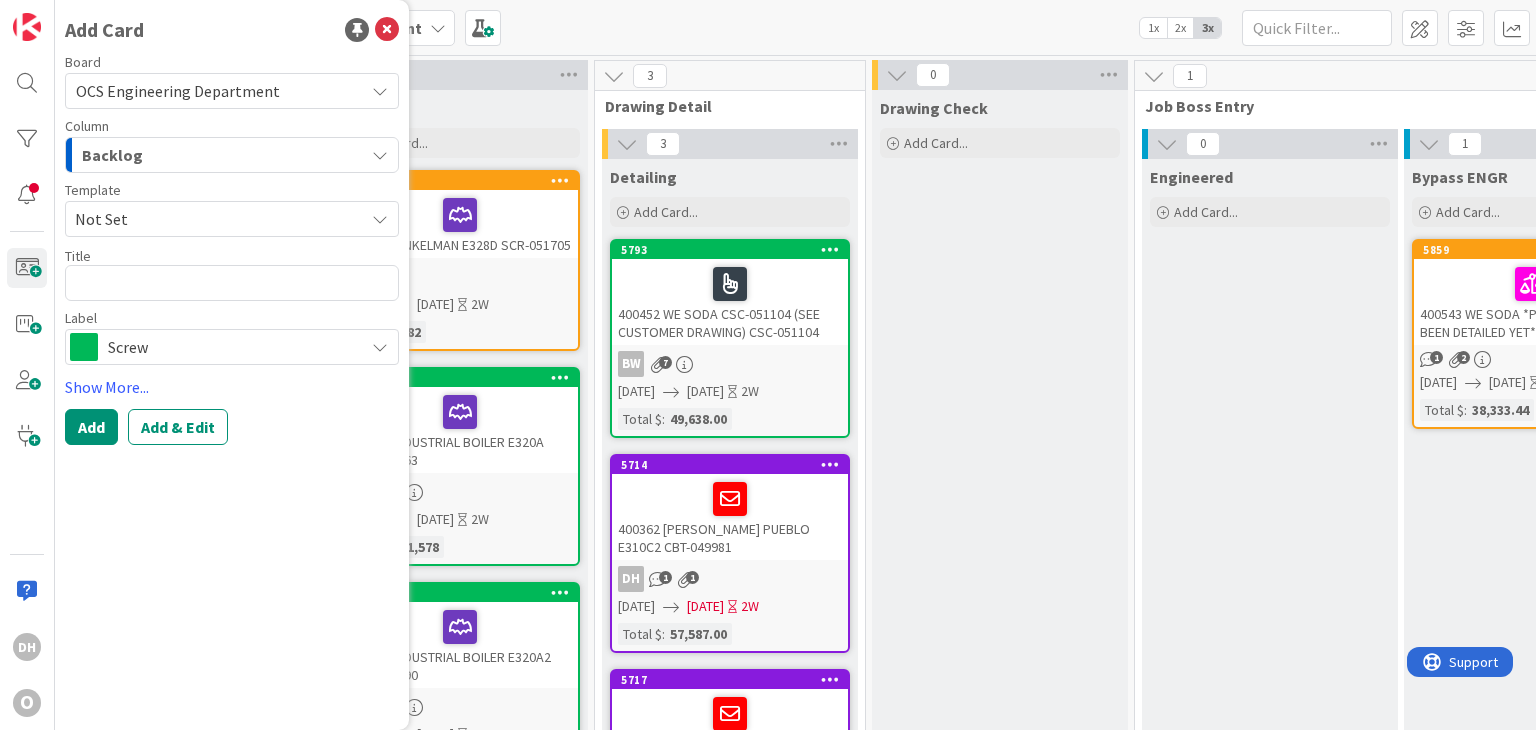 click on "Backlog" at bounding box center [220, 155] 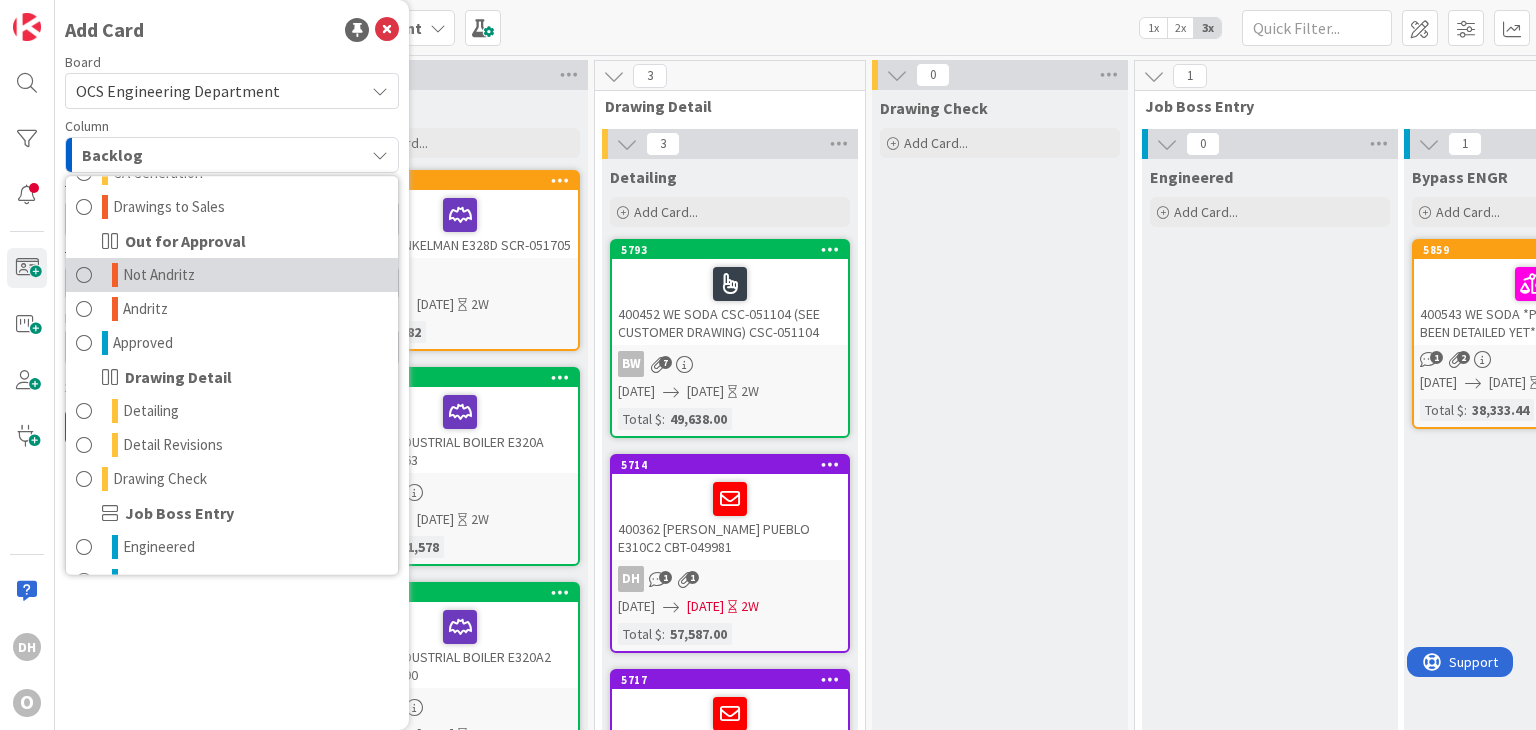 scroll, scrollTop: 264, scrollLeft: 0, axis: vertical 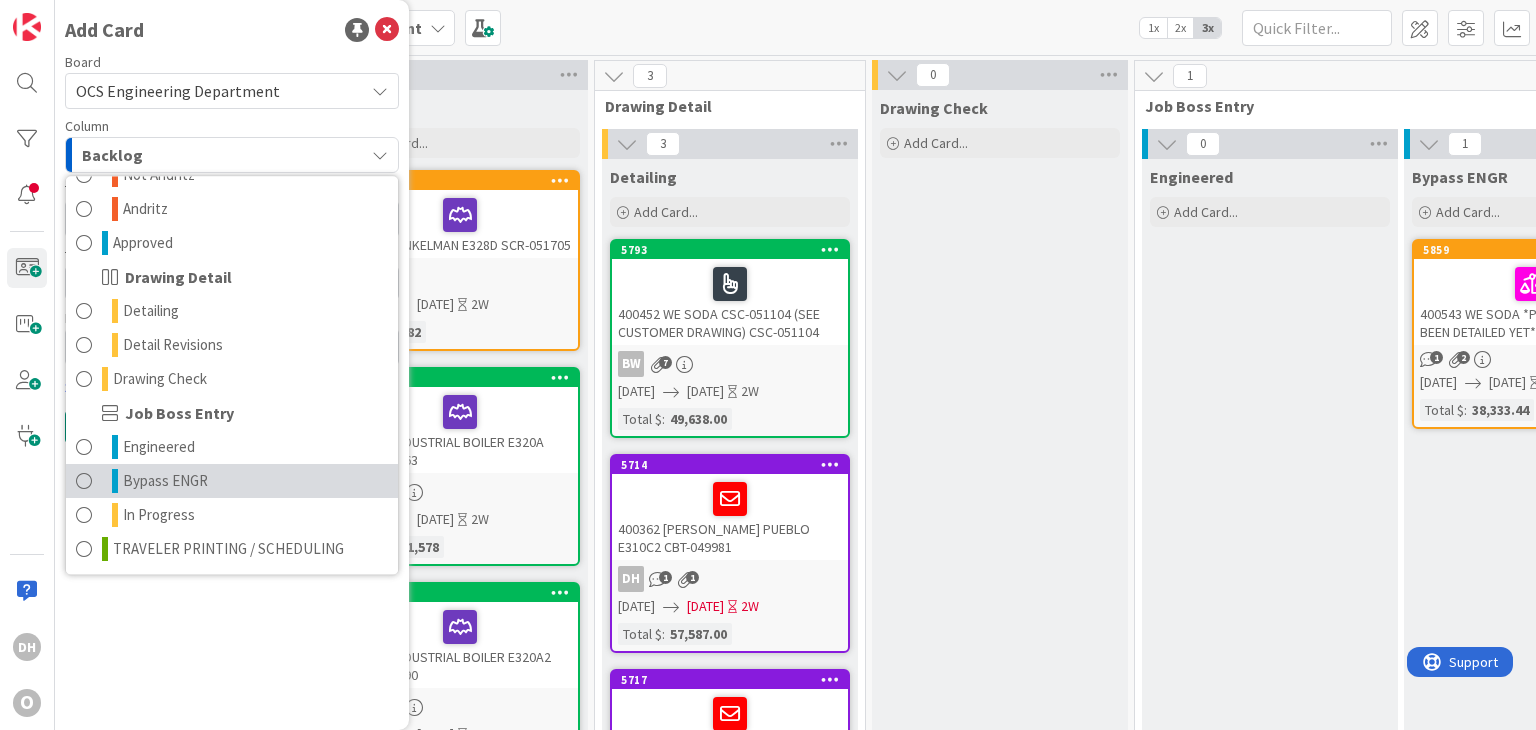 click on "Bypass ENGR" at bounding box center (232, 481) 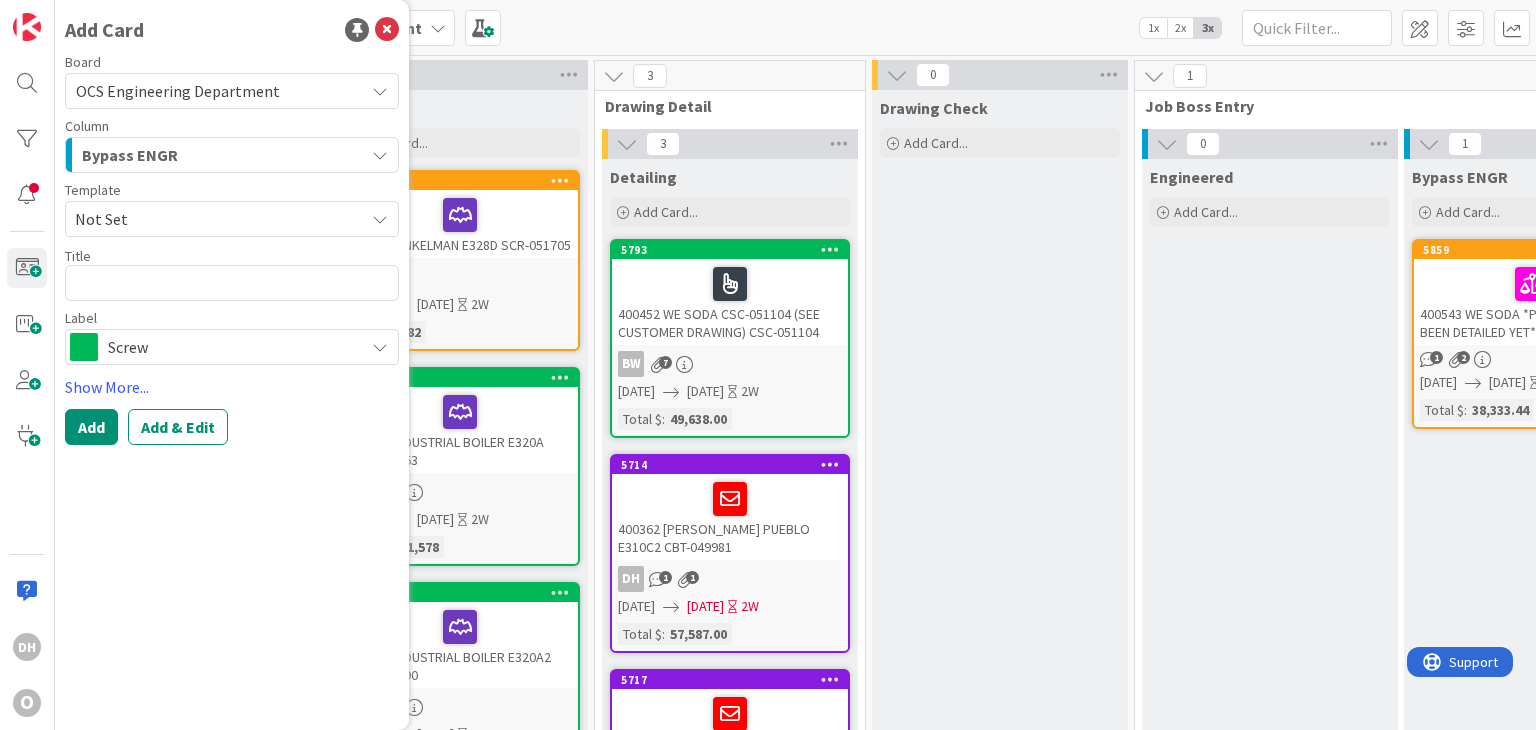 click on "Screw" at bounding box center [231, 347] 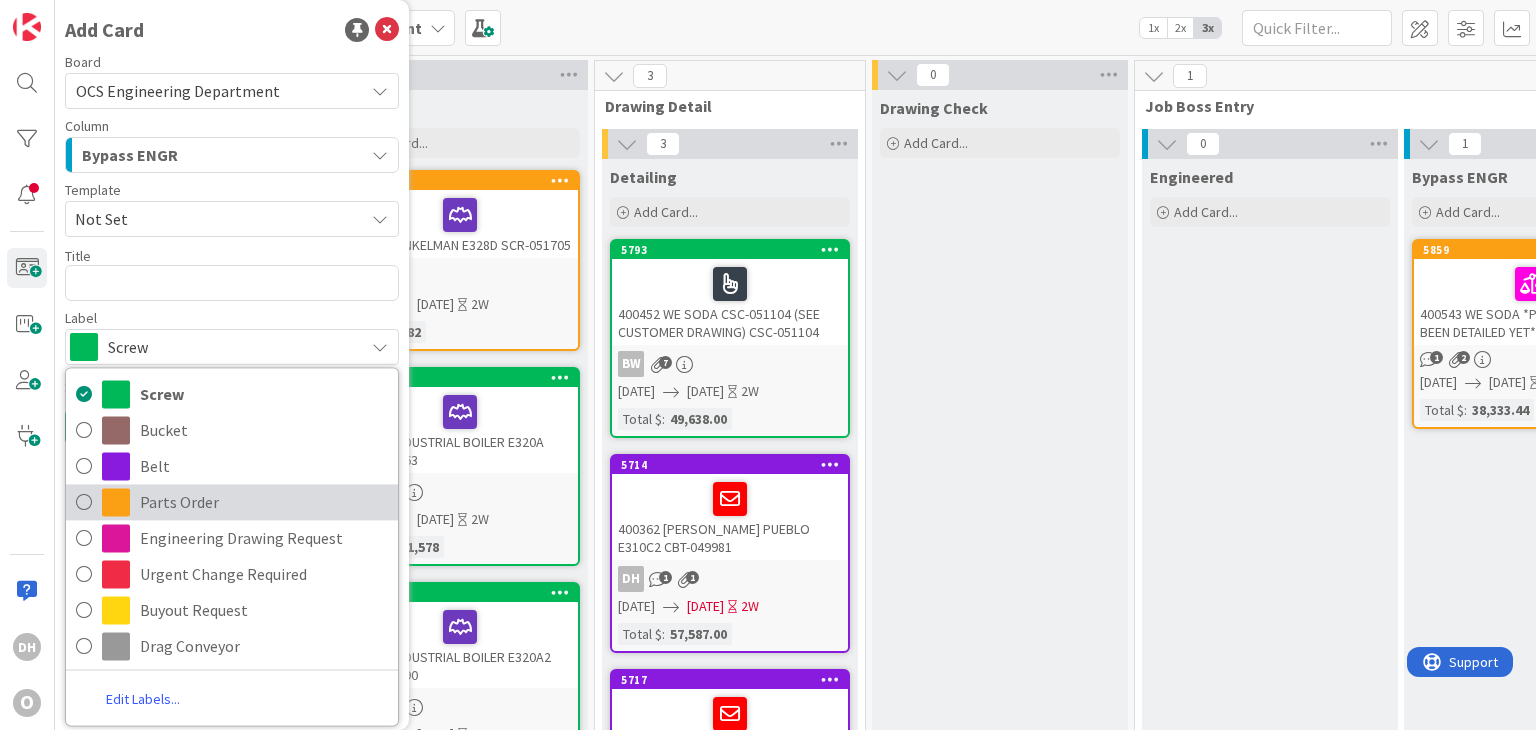 click on "Parts Order" at bounding box center [264, 502] 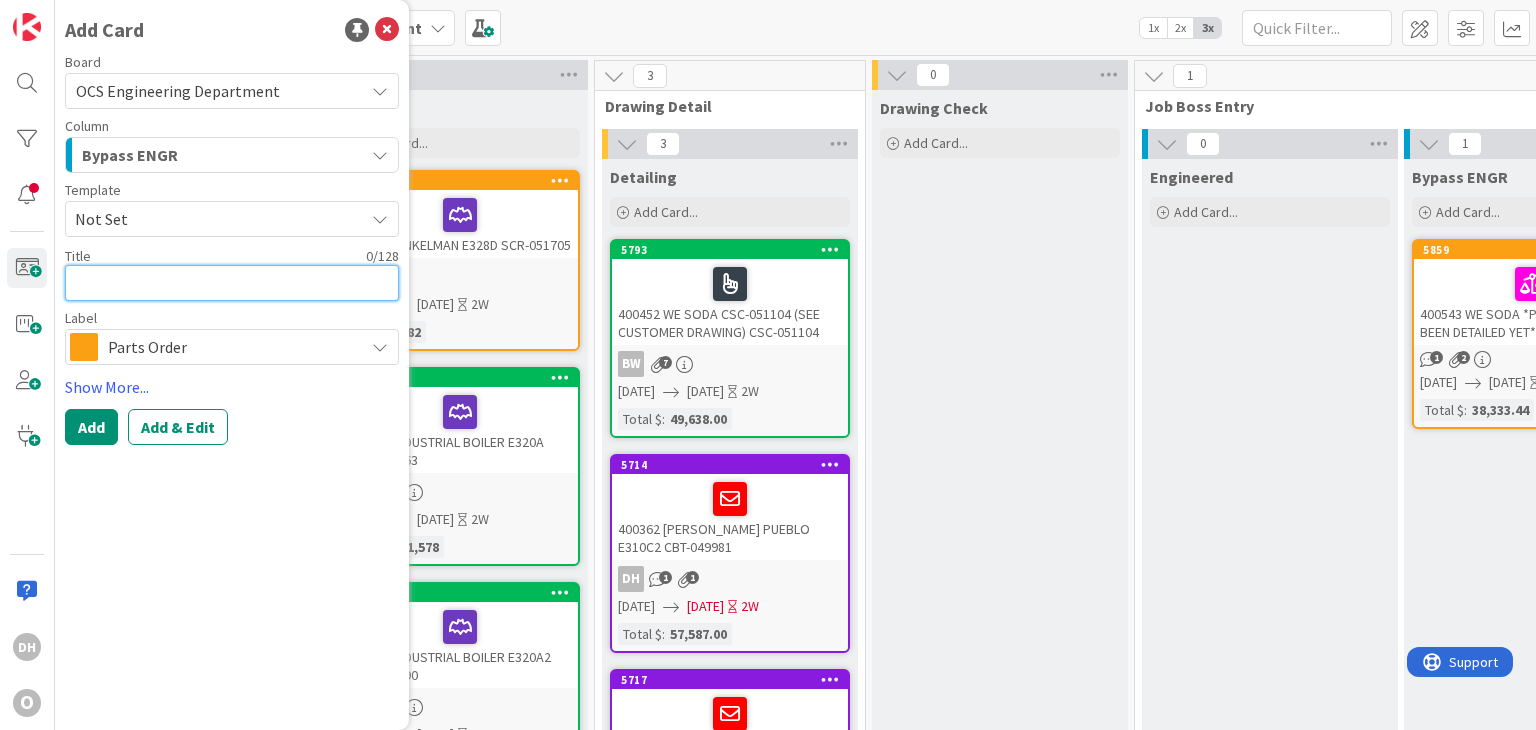 click at bounding box center (232, 283) 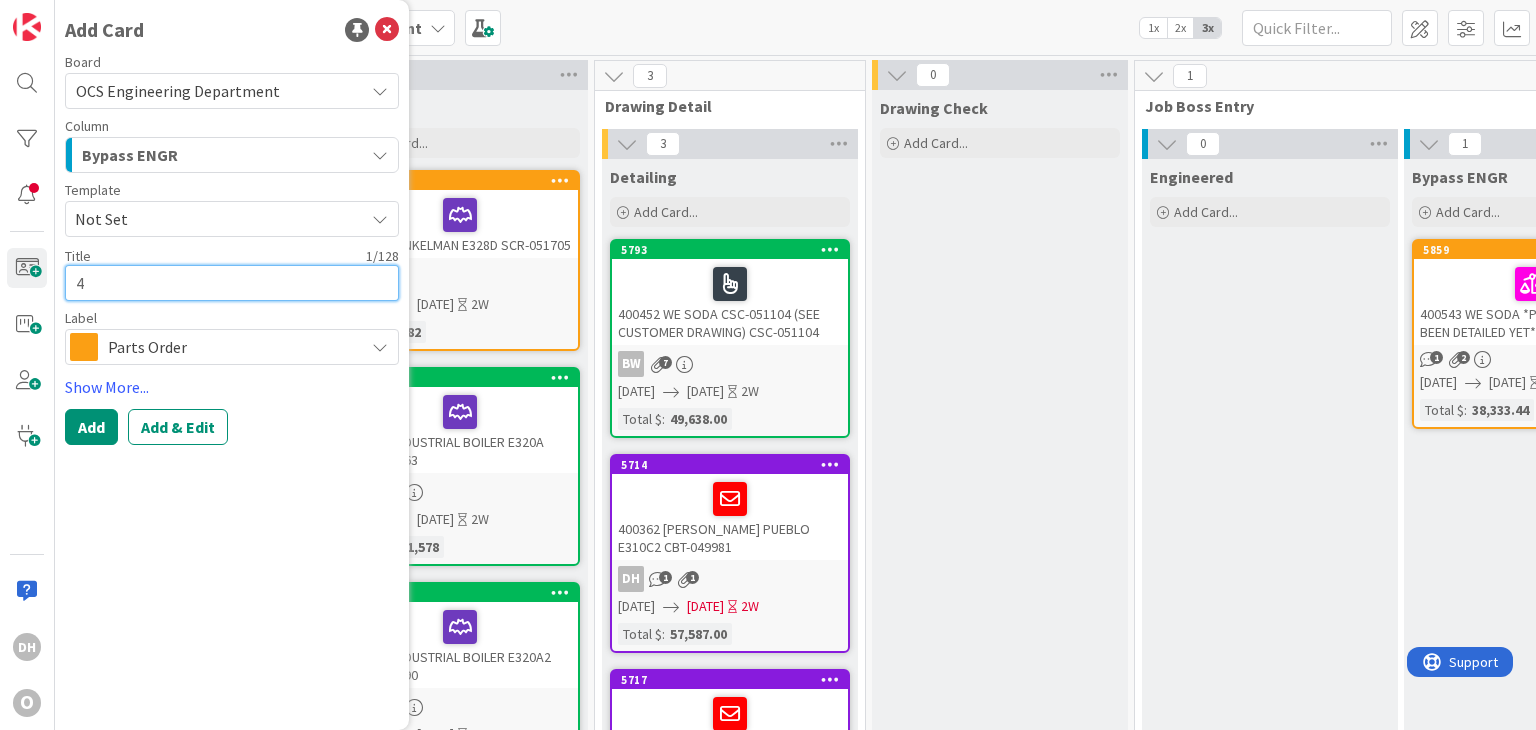 type on "x" 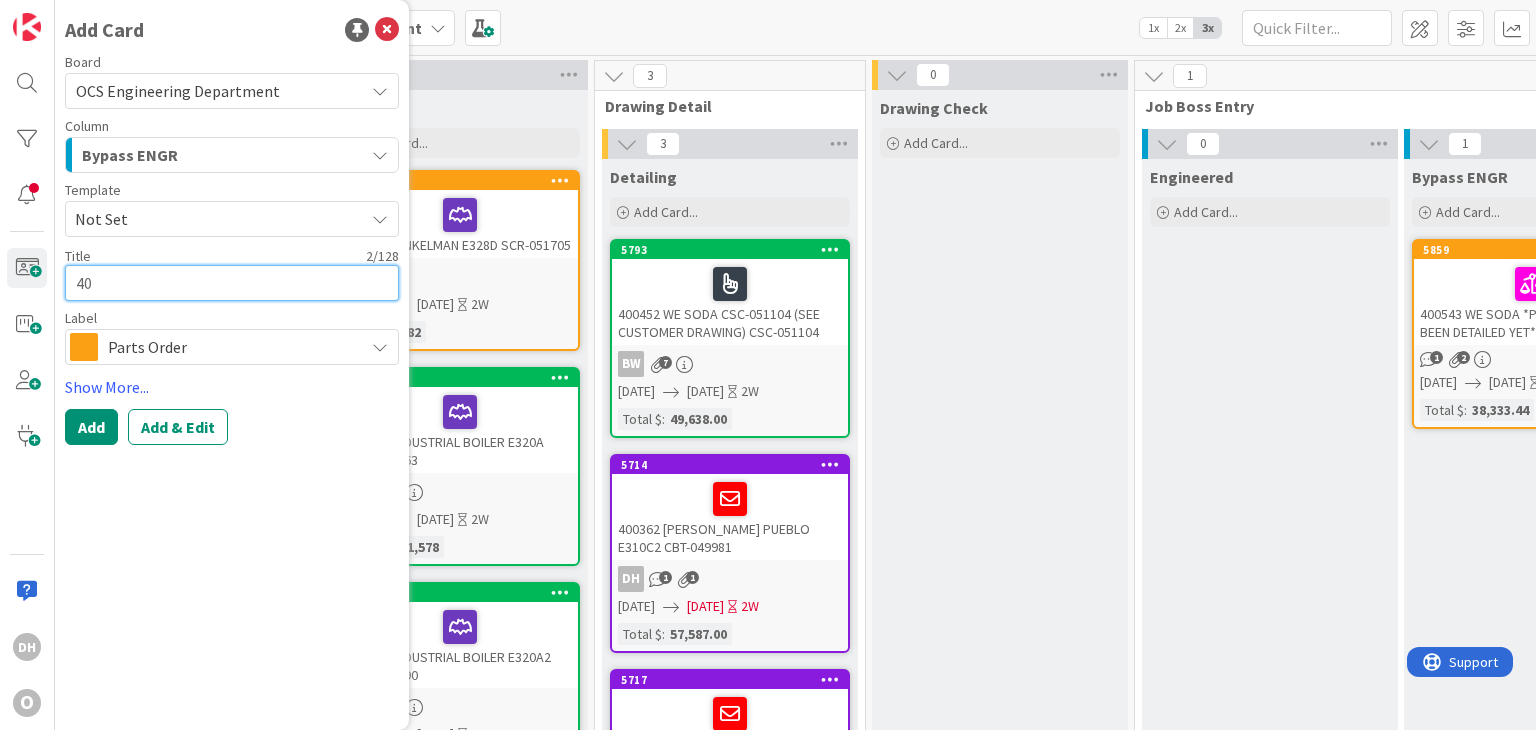 type on "x" 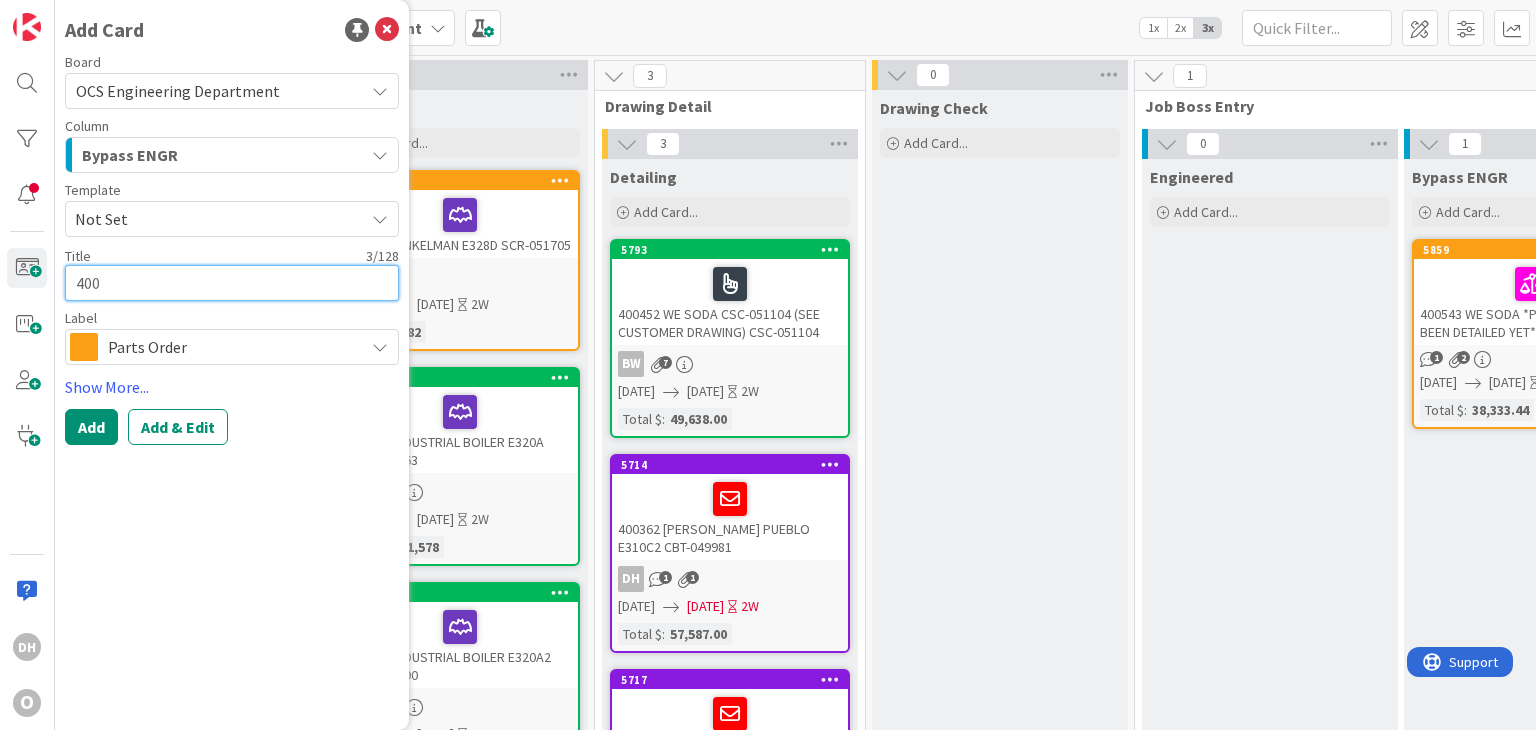 type on "x" 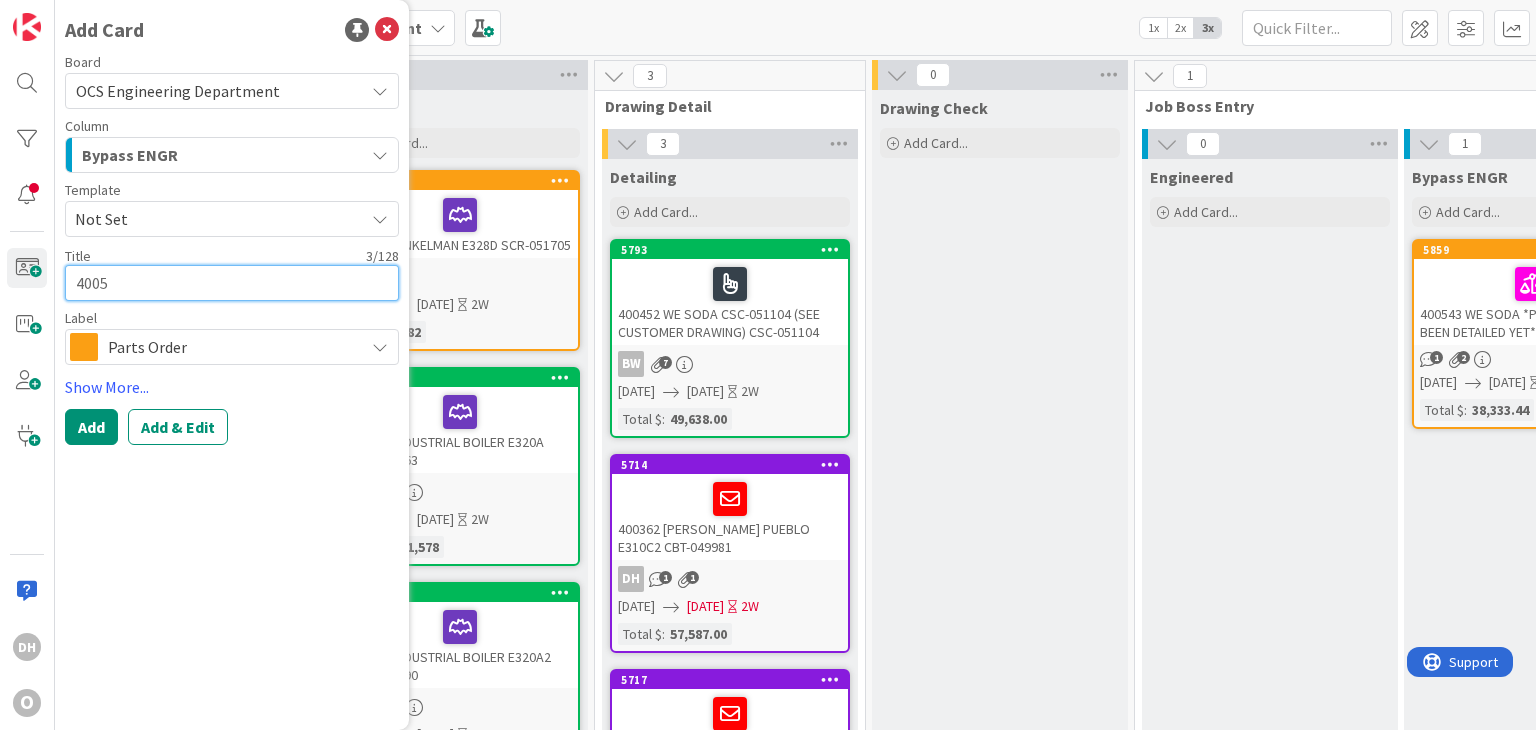 type on "x" 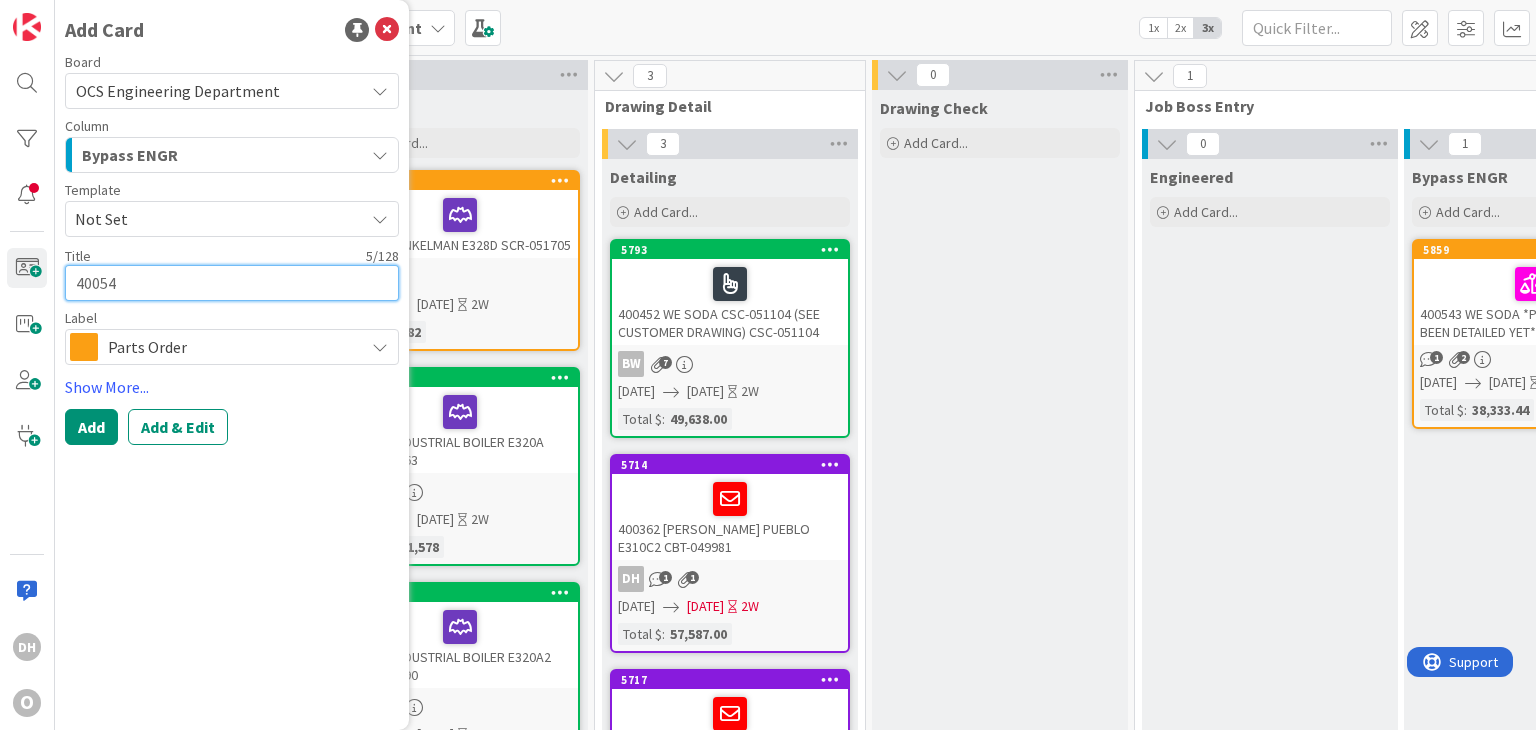 type on "x" 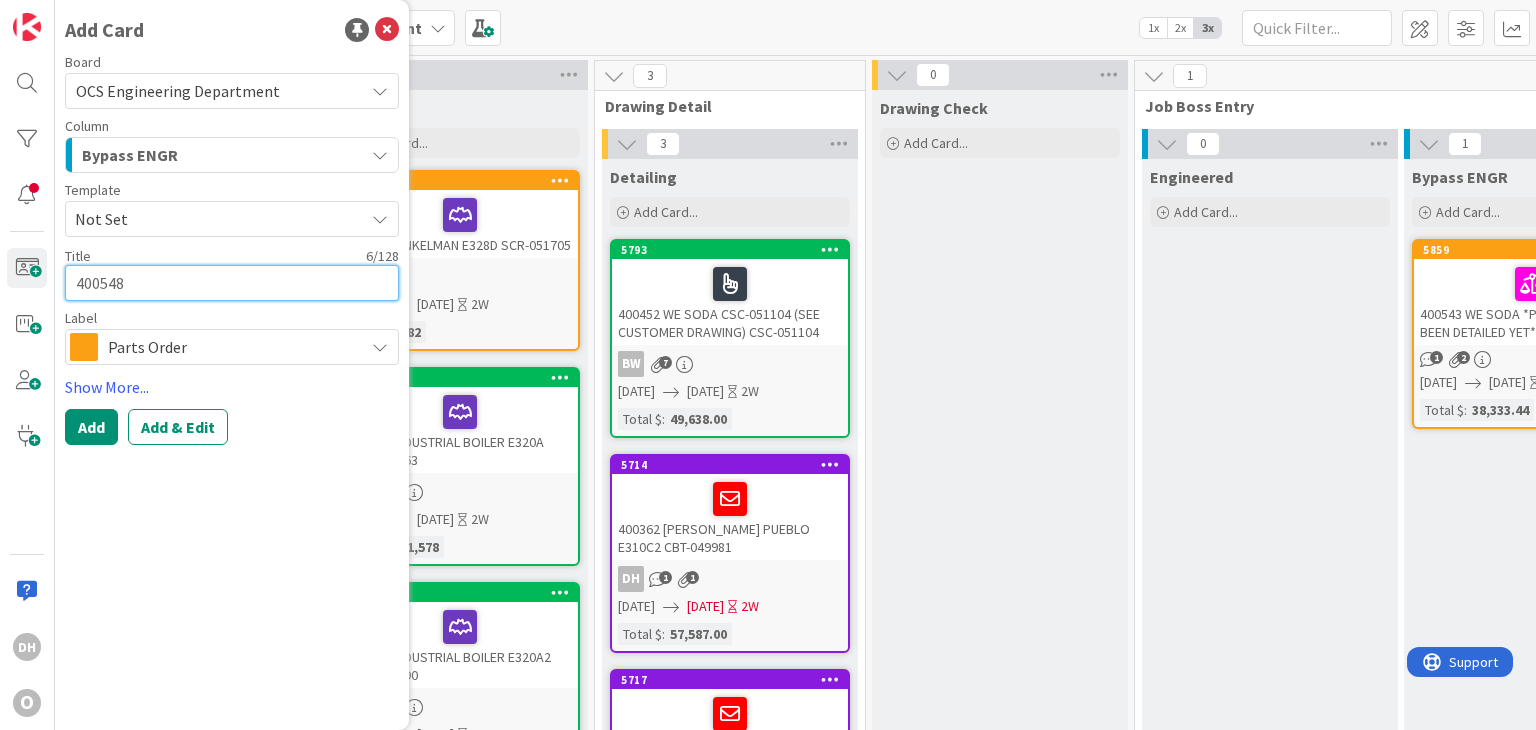 type on "x" 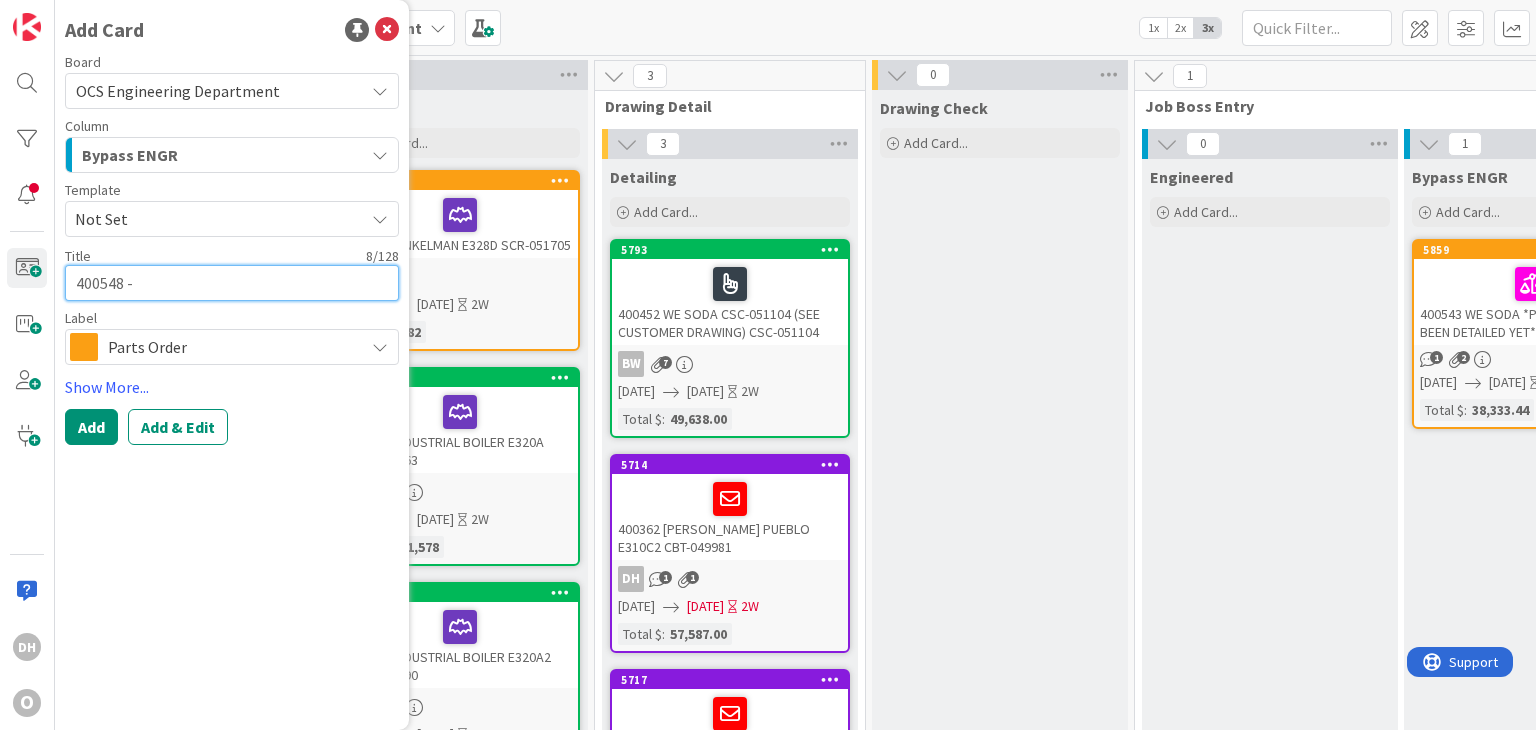 type on "x" 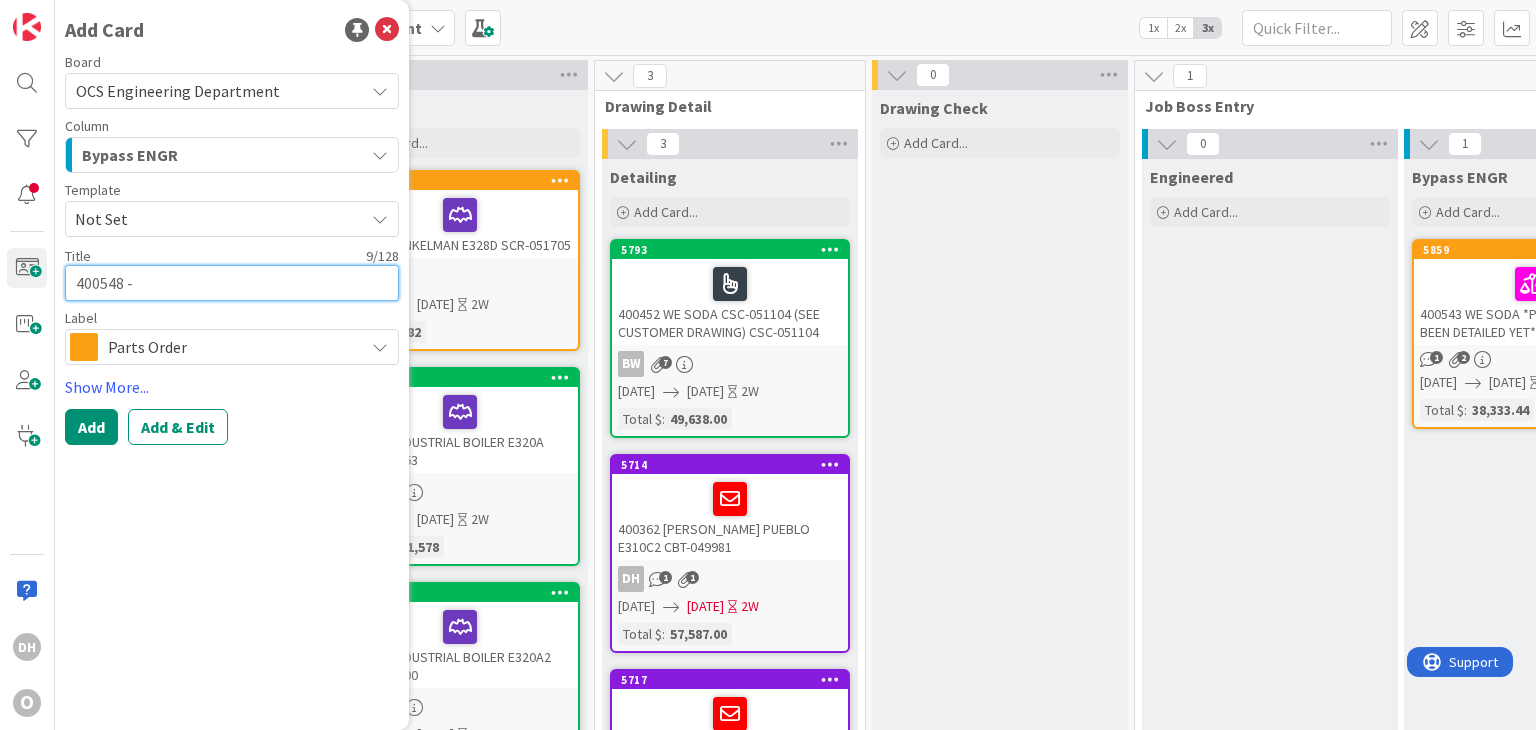 type on "x" 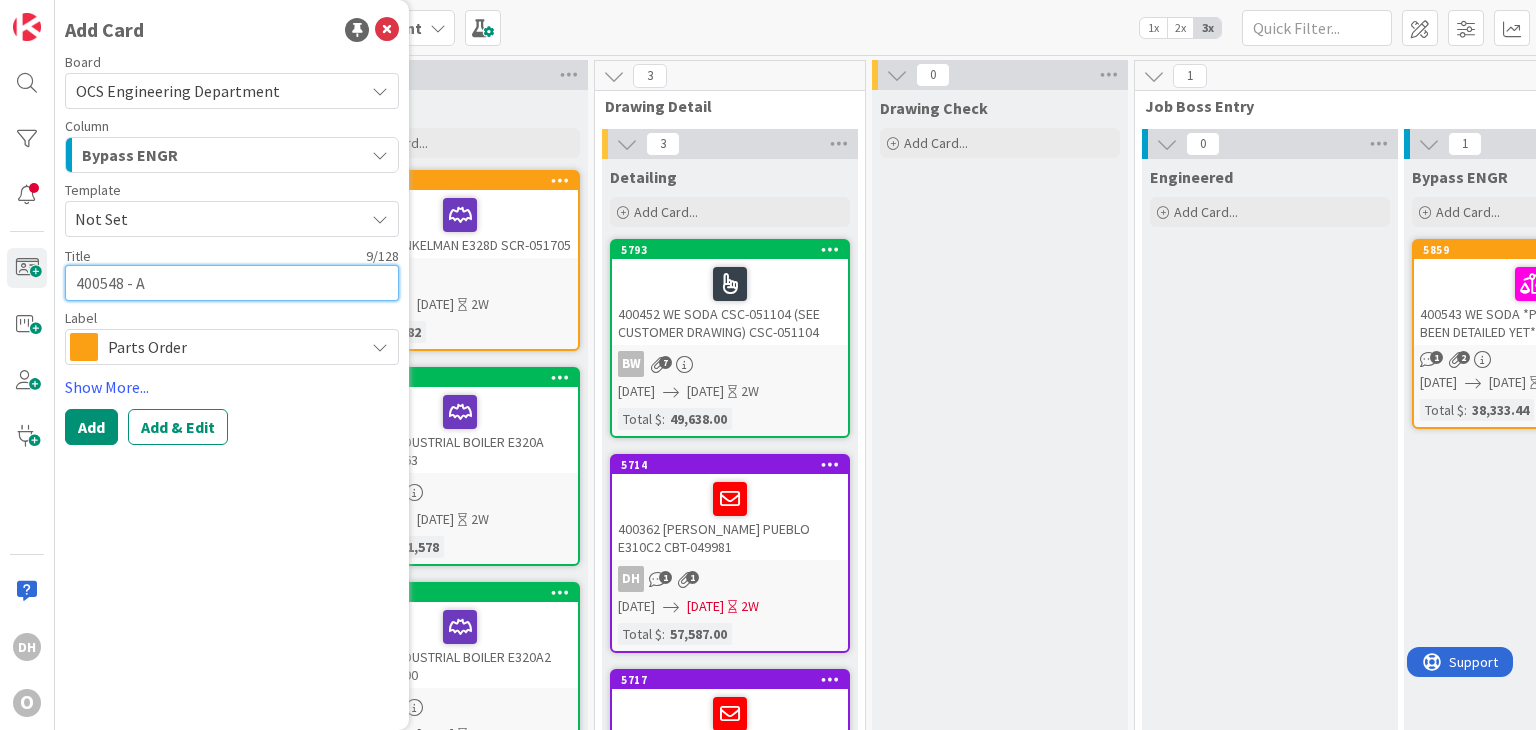 type on "x" 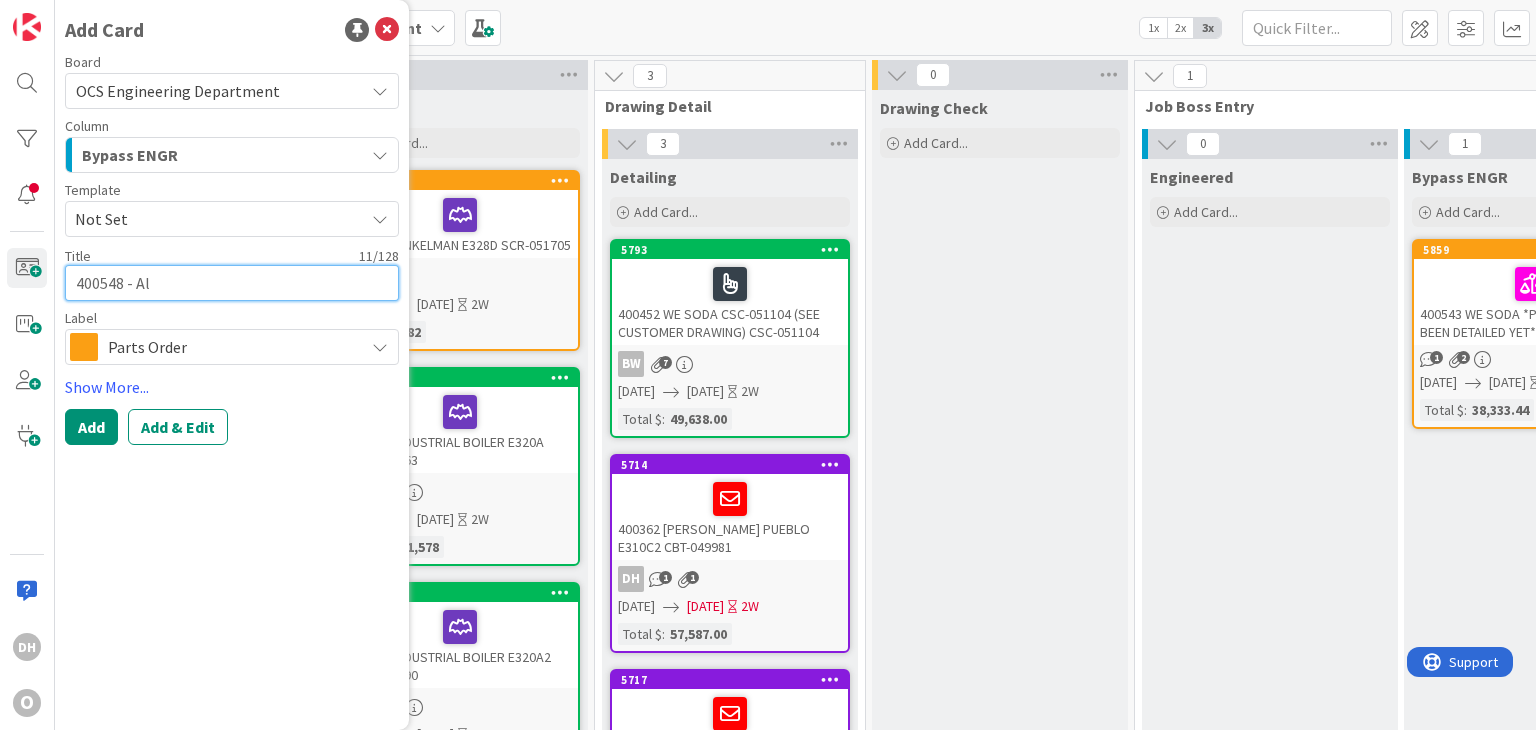 type on "x" 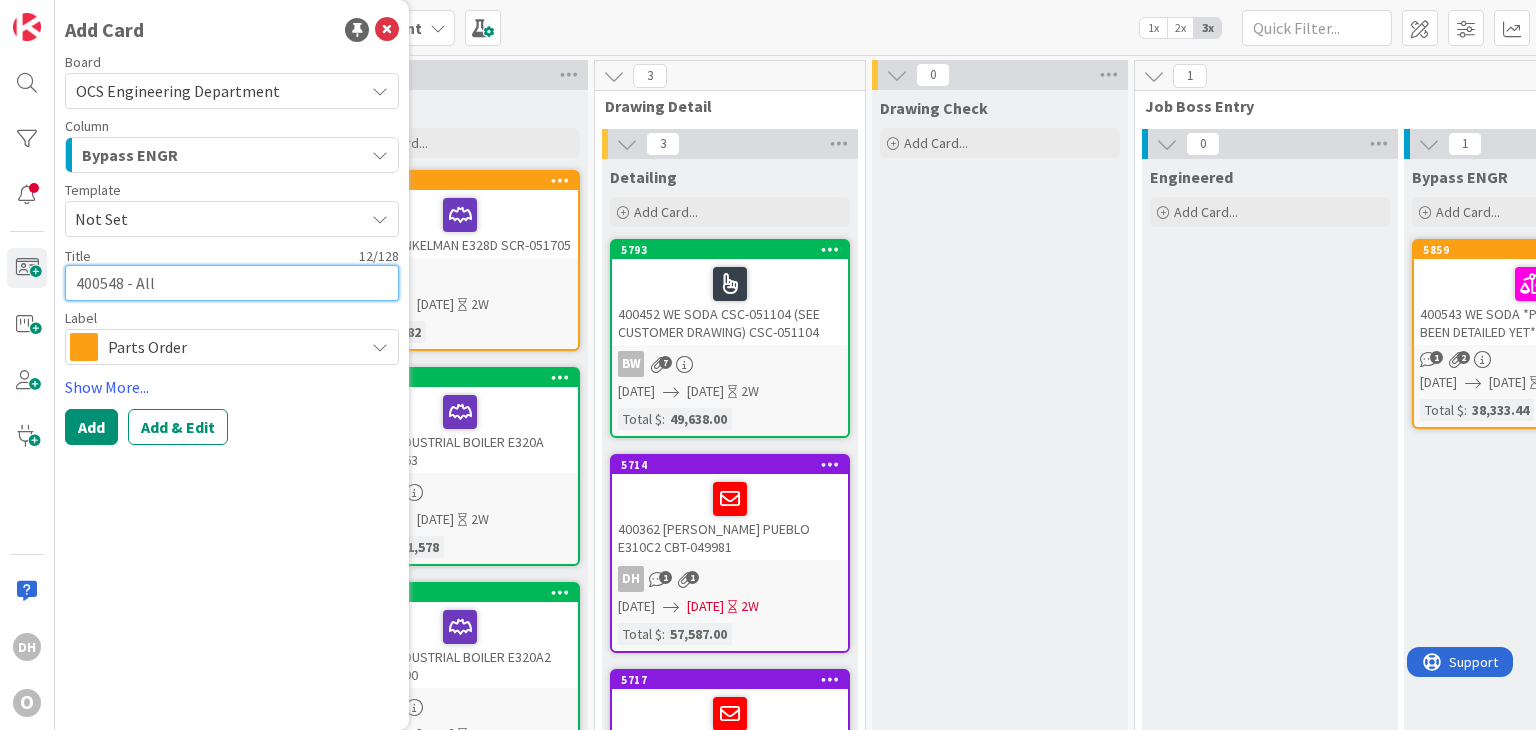 type on "x" 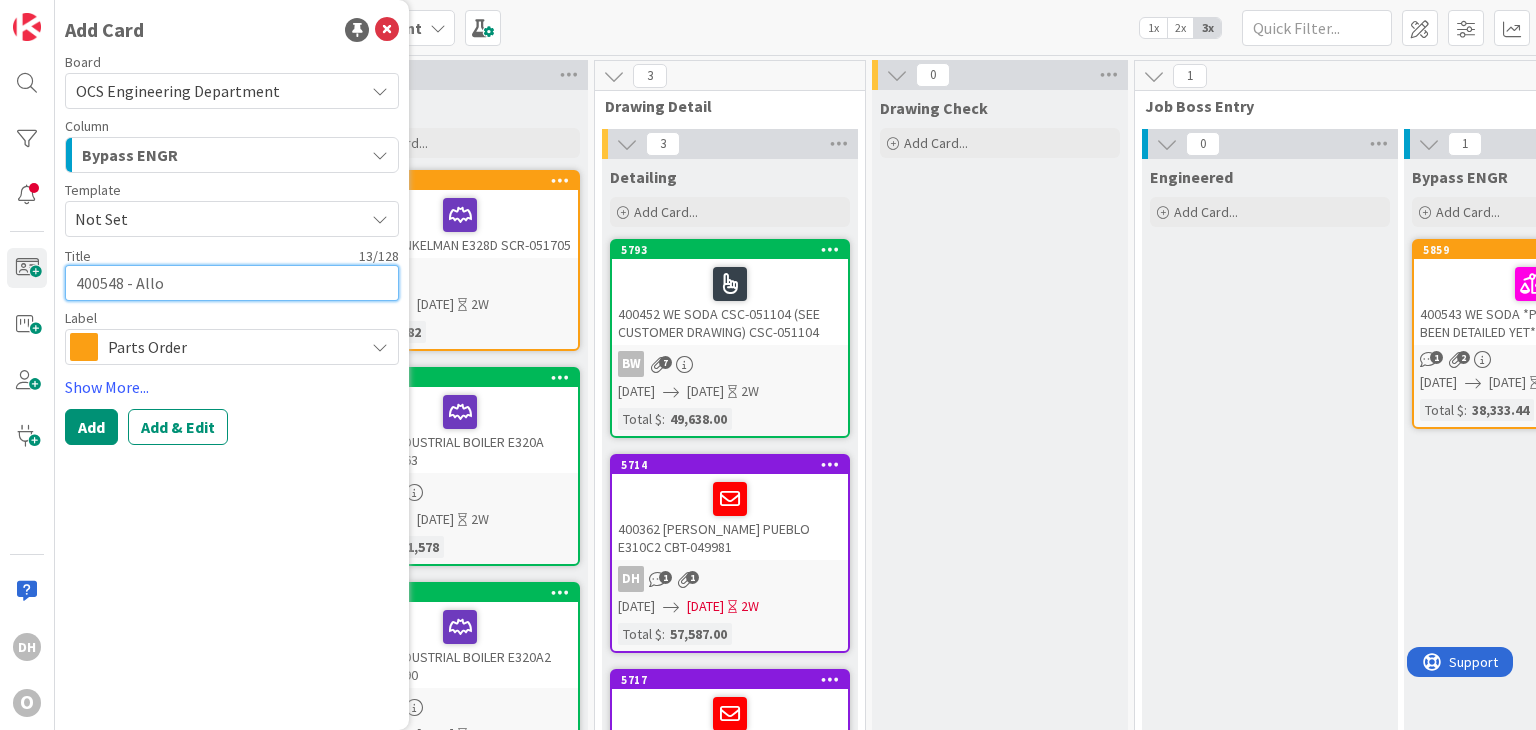 type on "x" 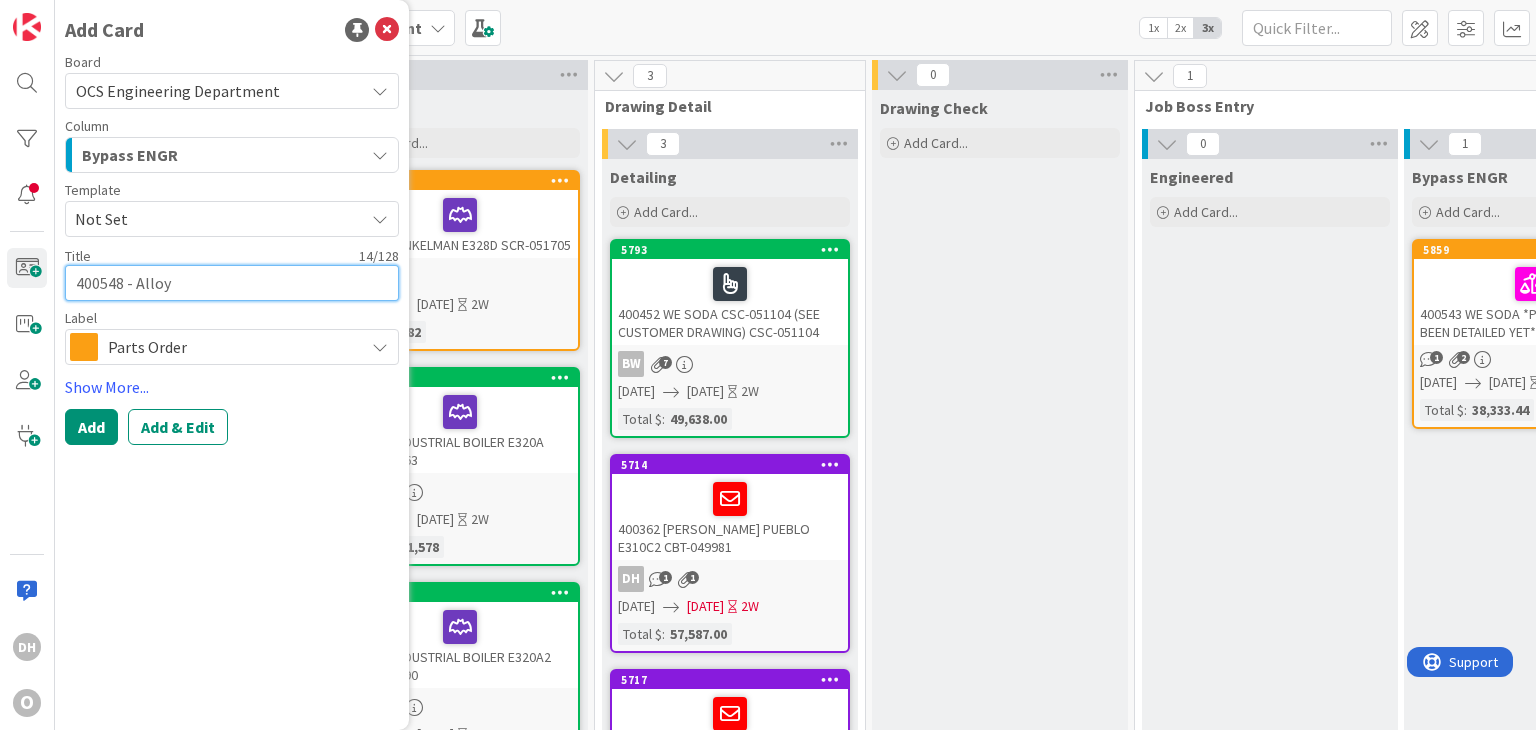 type on "x" 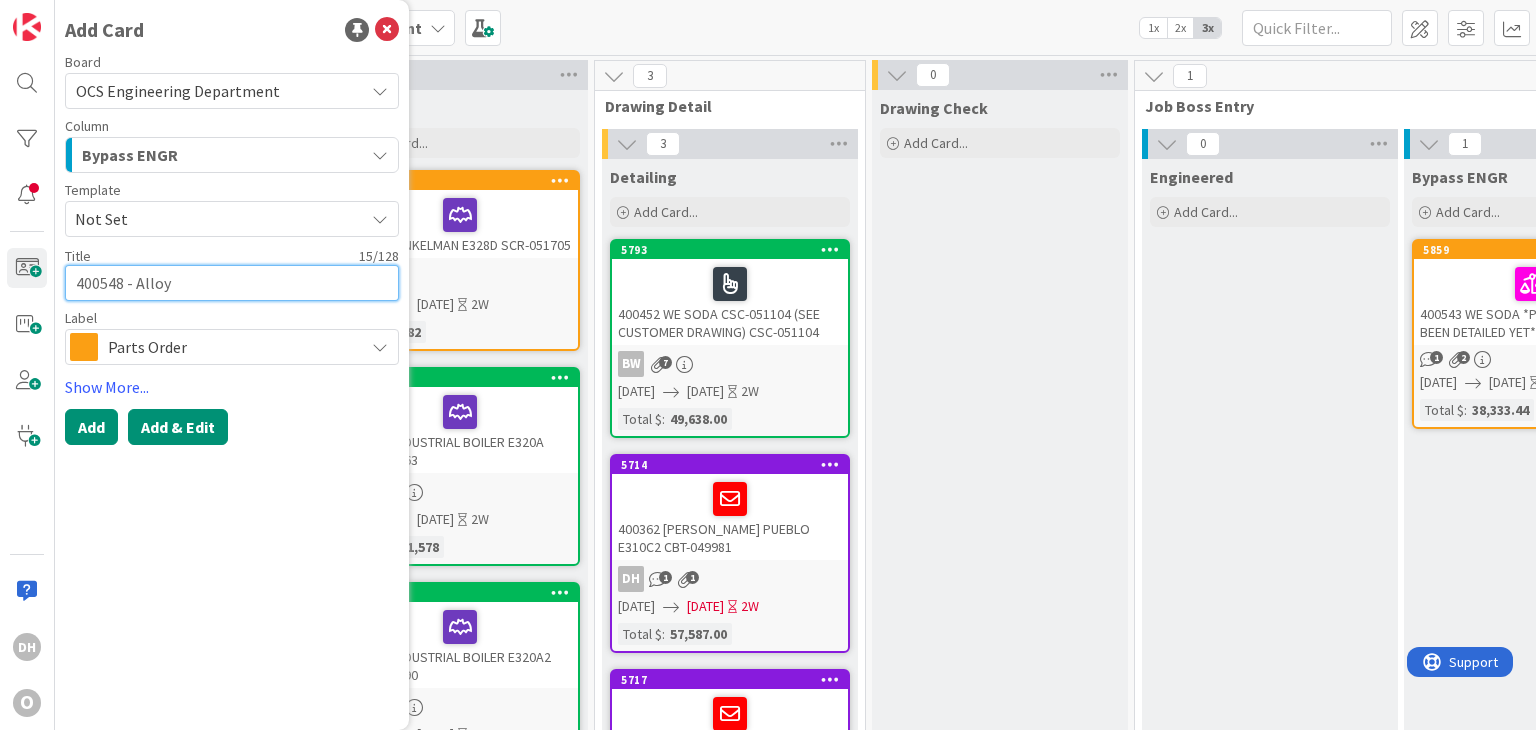type on "400548 - Alloy" 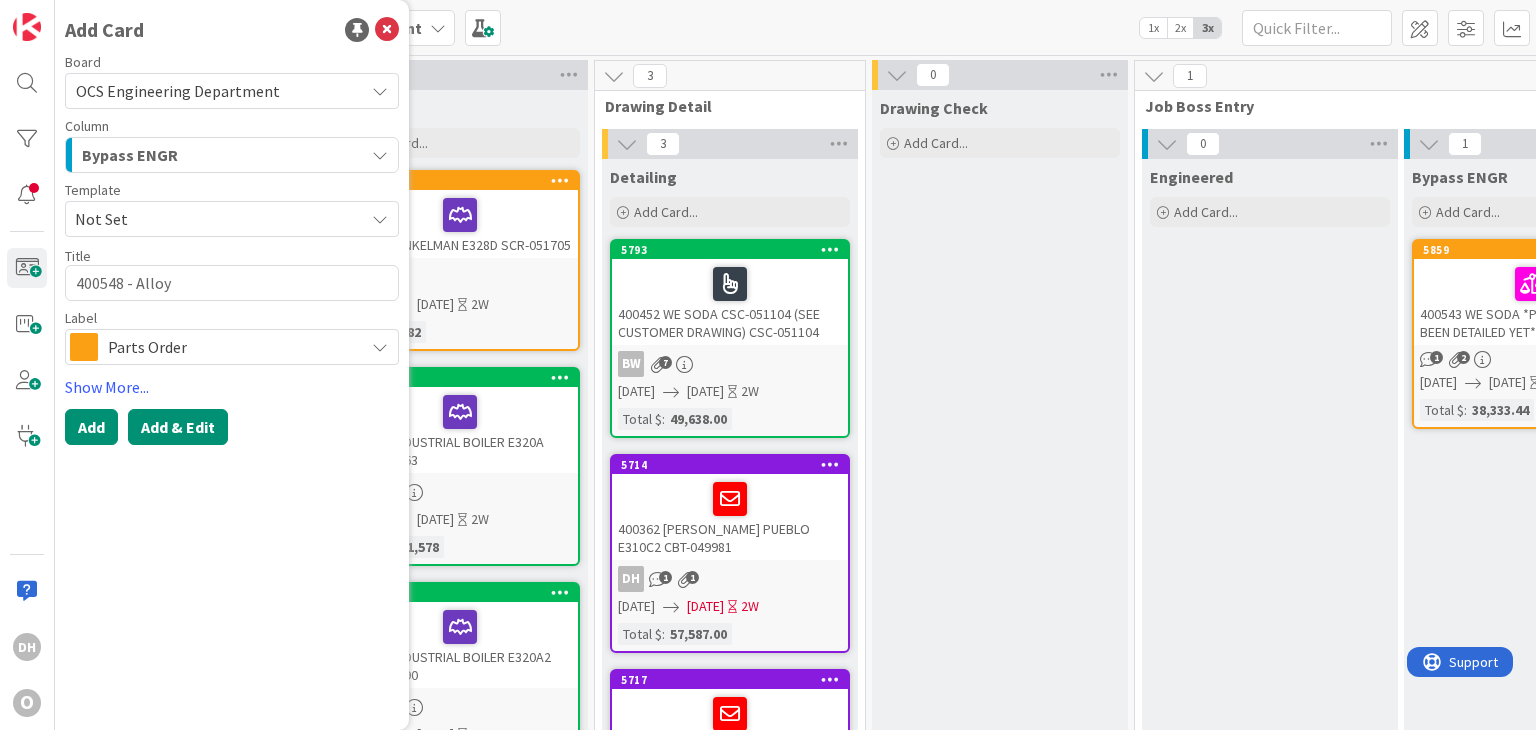 click on "Add & Edit" at bounding box center [178, 427] 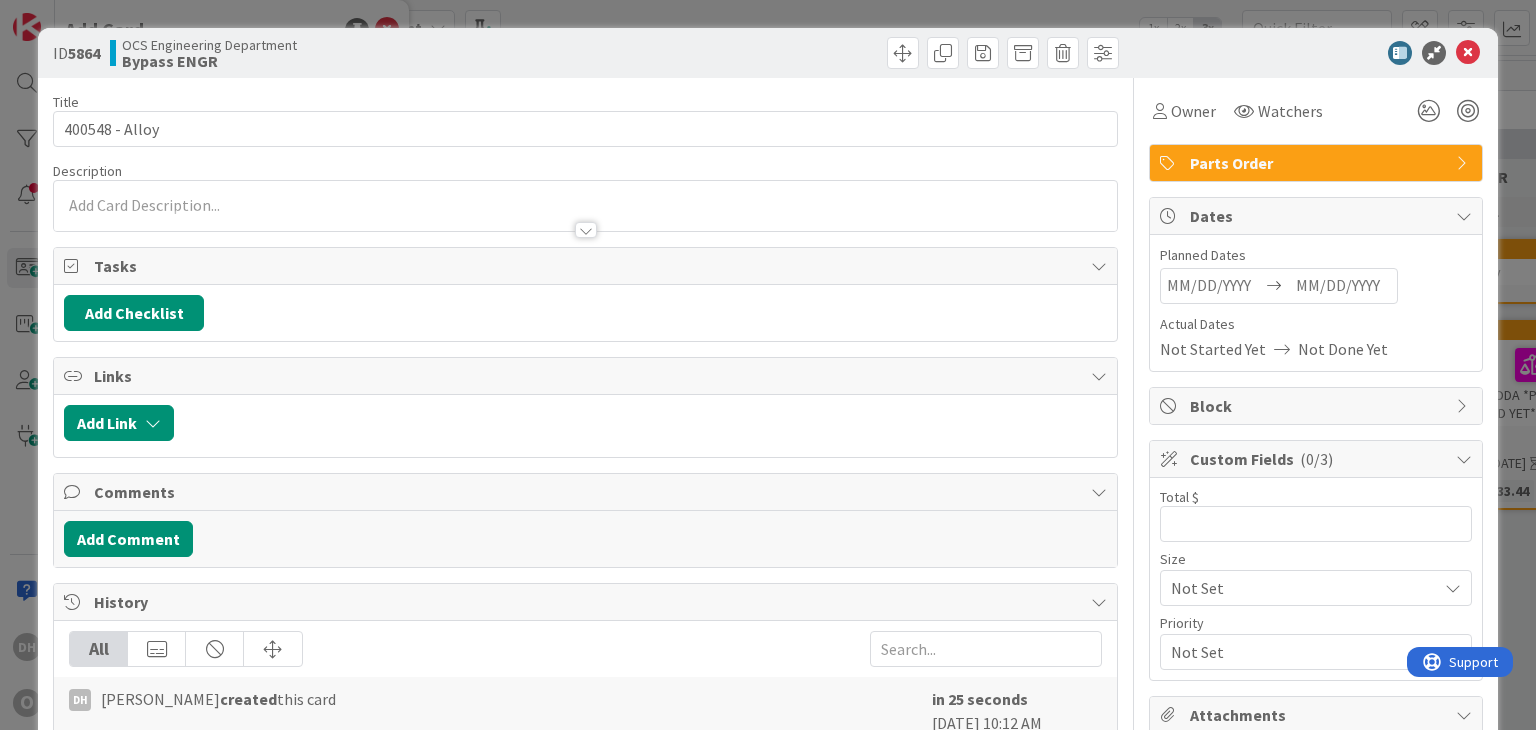 scroll, scrollTop: 0, scrollLeft: 0, axis: both 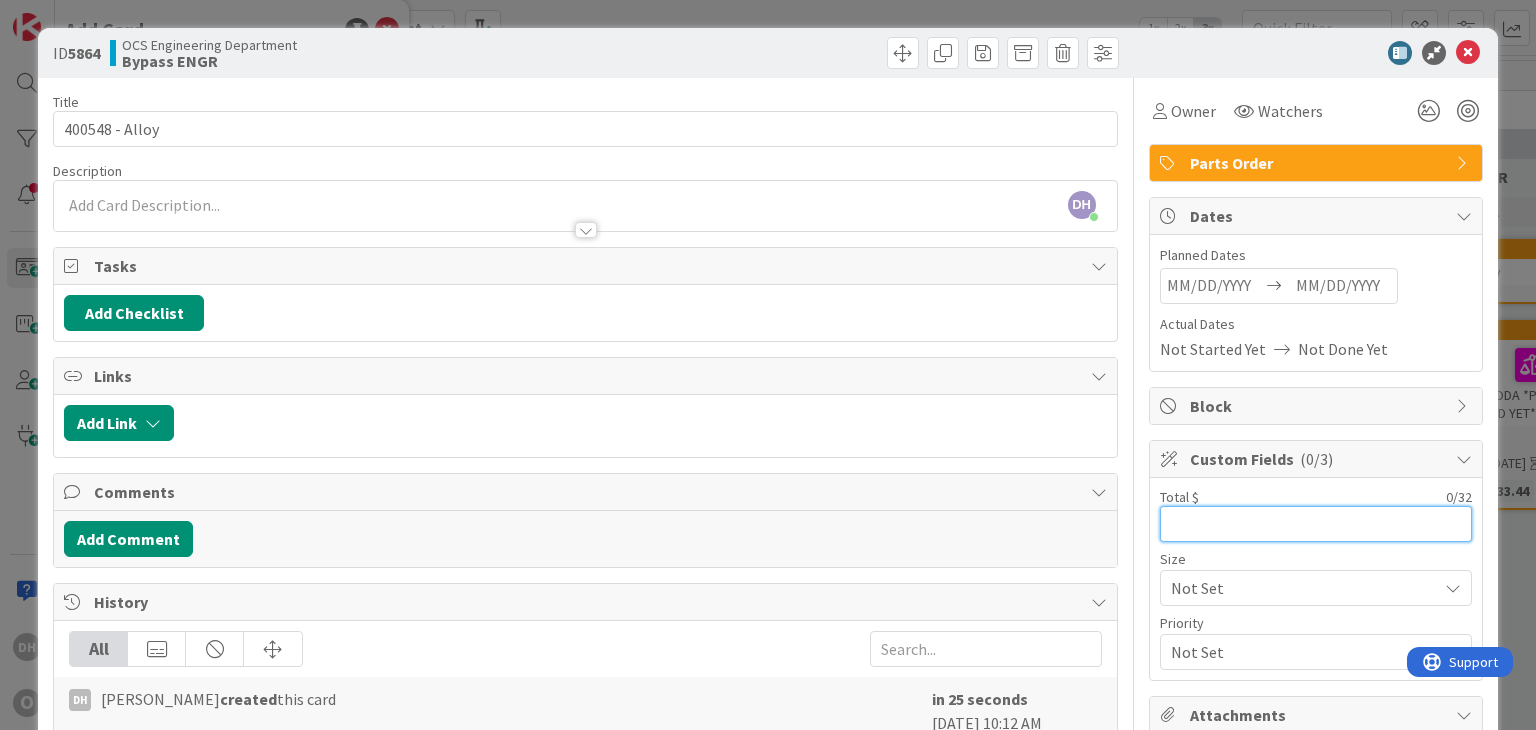 click at bounding box center [1316, 524] 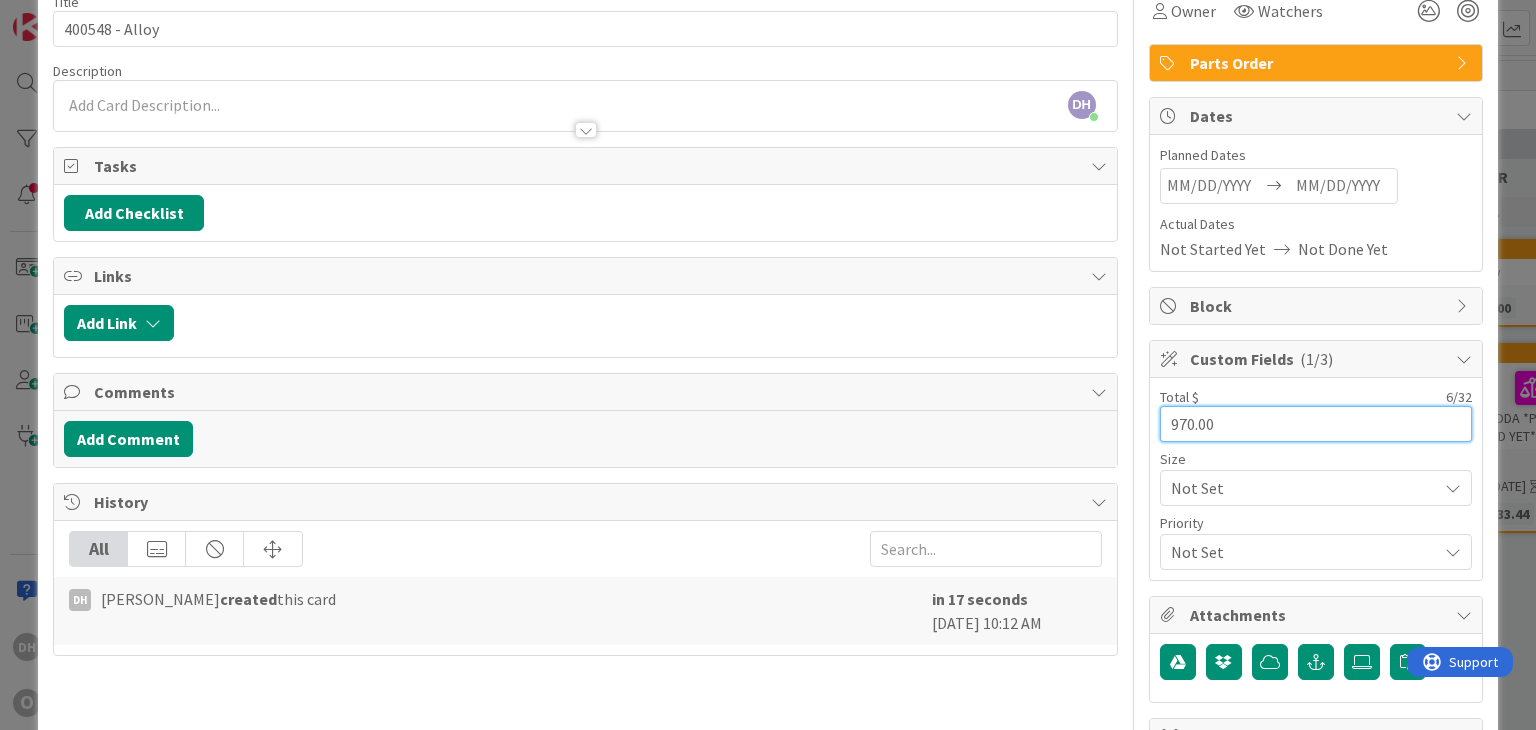 scroll, scrollTop: 0, scrollLeft: 0, axis: both 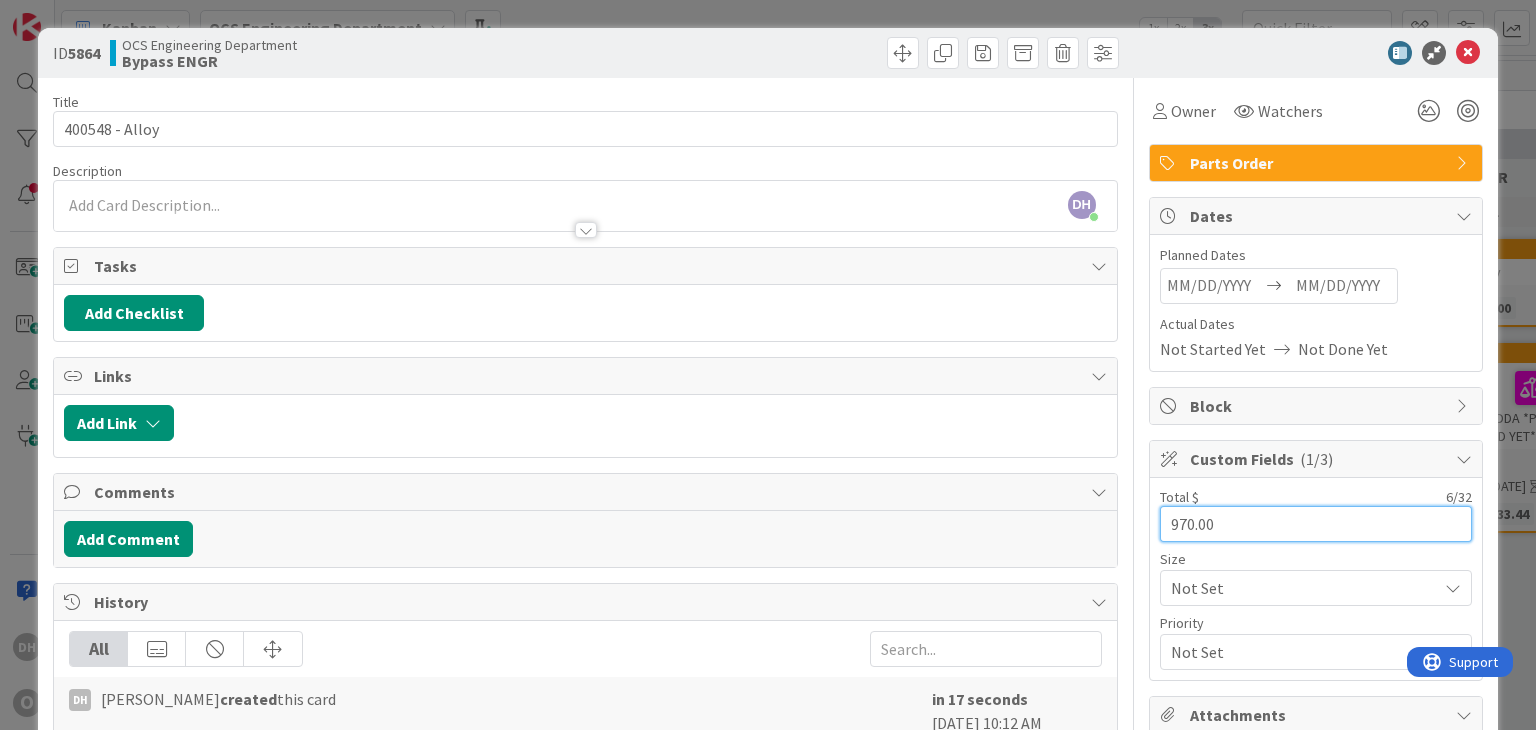 type on "970.00" 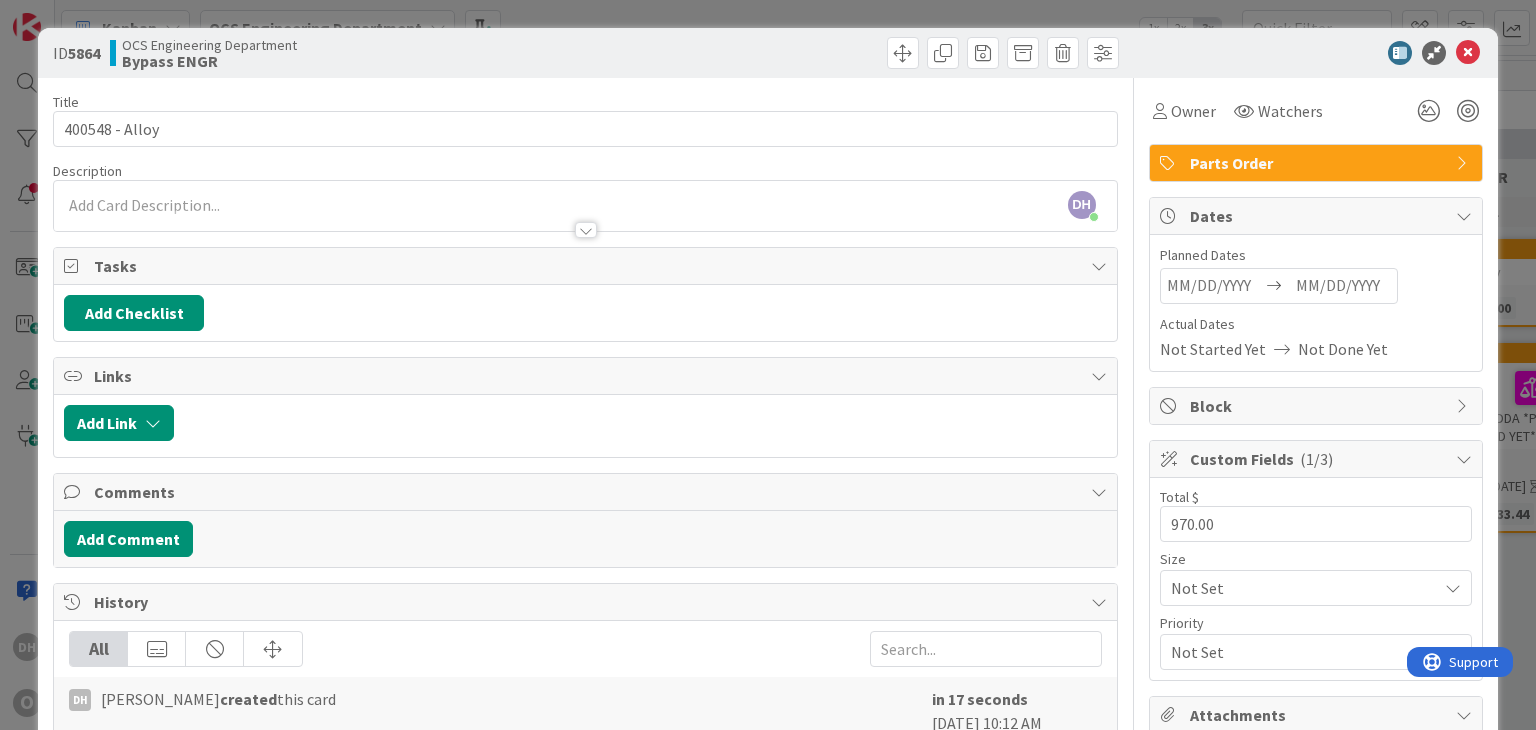 click at bounding box center [585, 220] 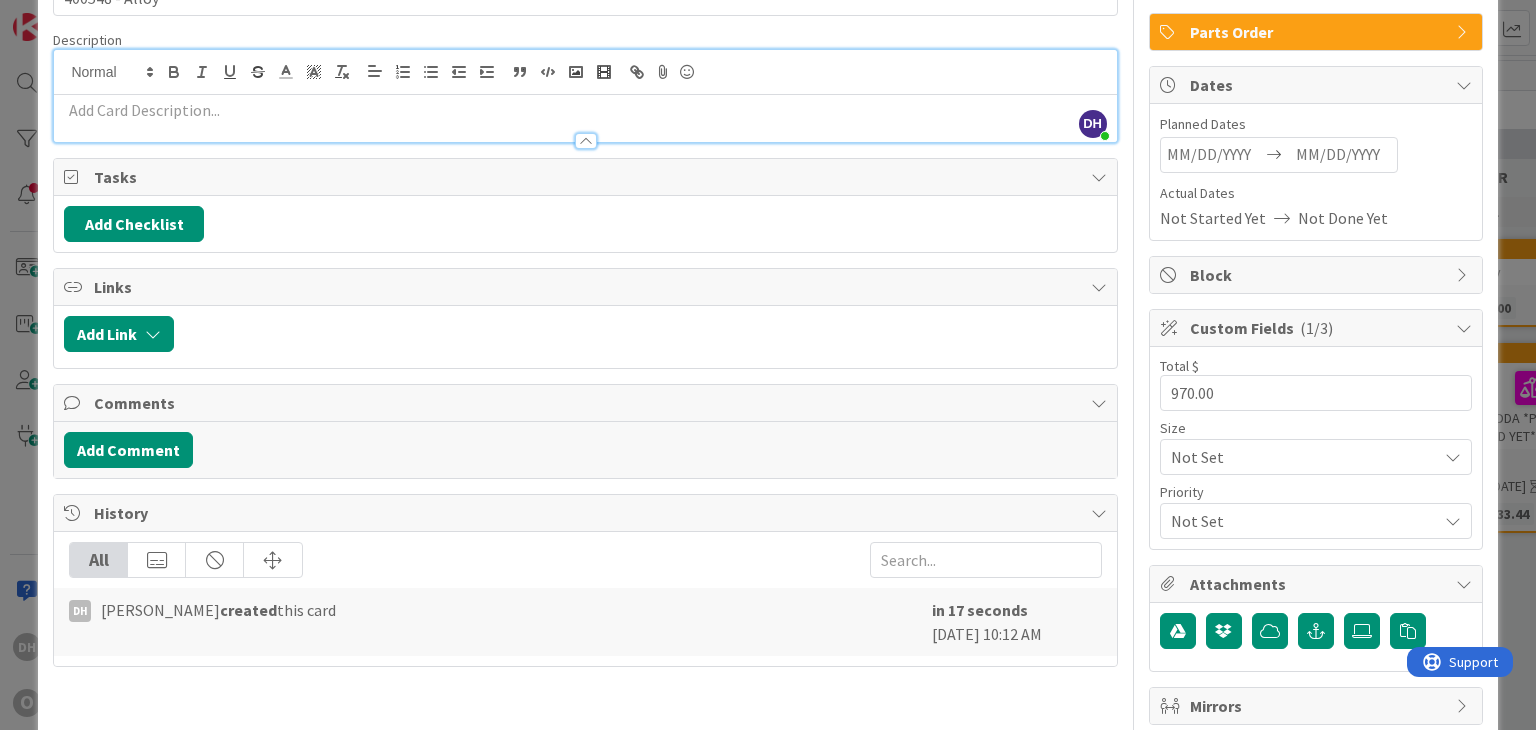 scroll, scrollTop: 218, scrollLeft: 0, axis: vertical 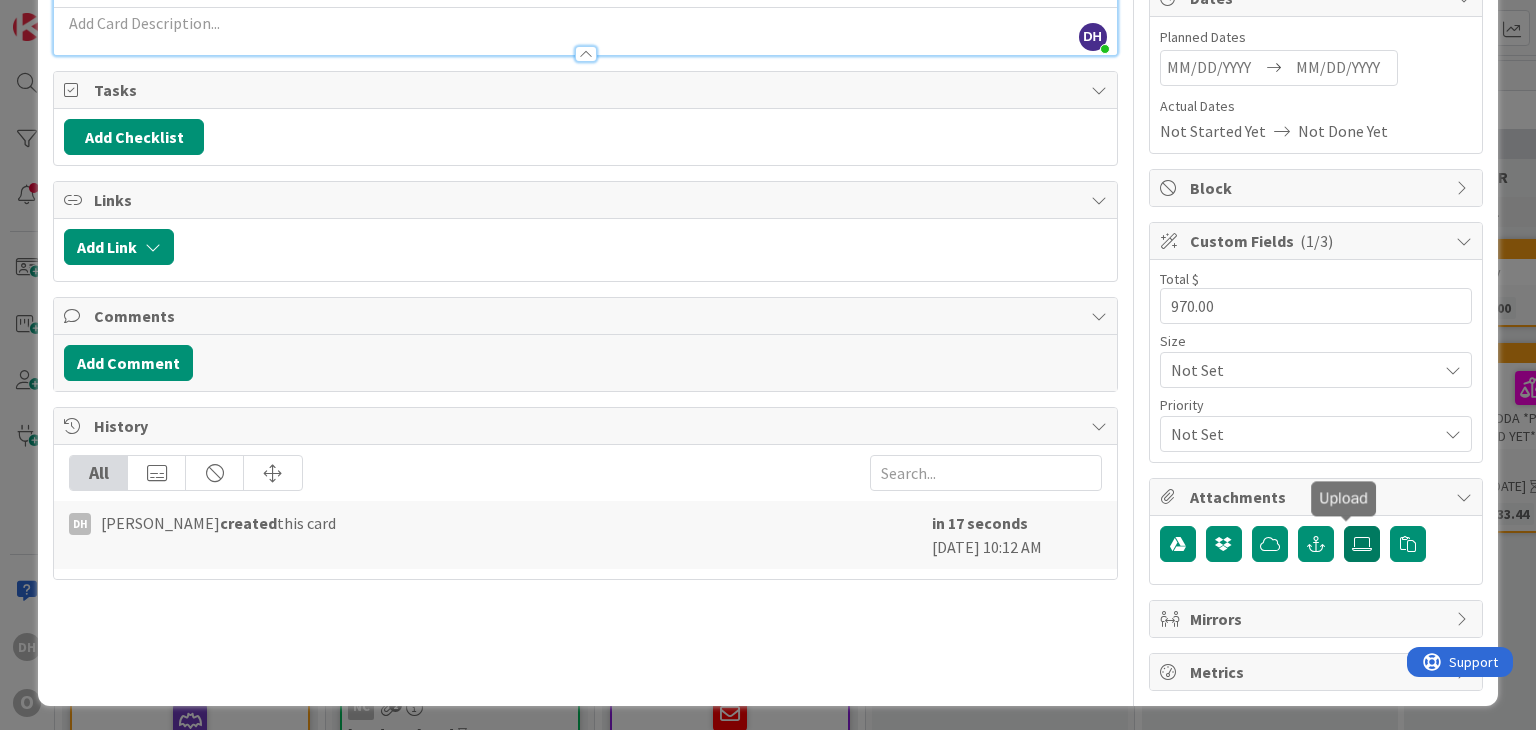 click at bounding box center (1362, 544) 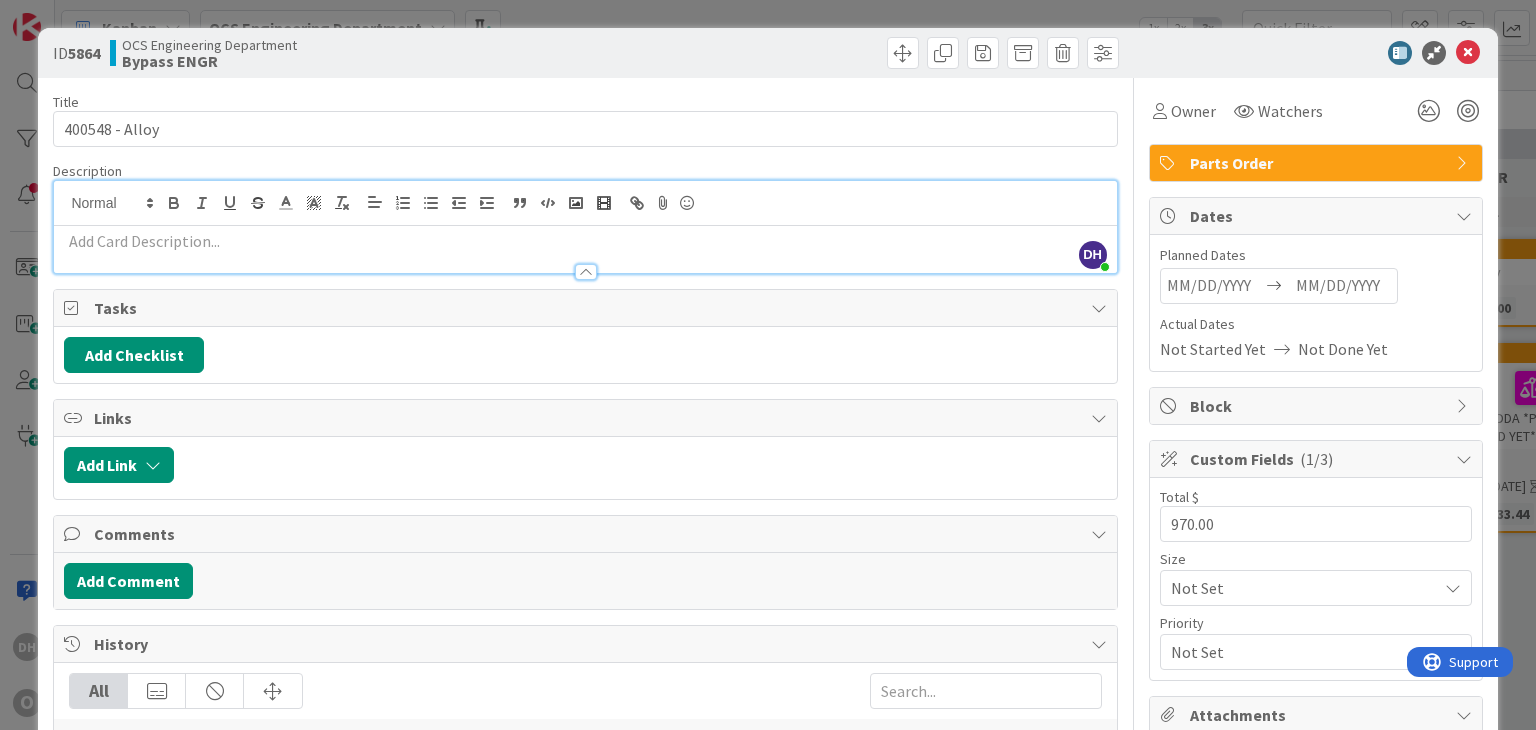 scroll, scrollTop: 0, scrollLeft: 0, axis: both 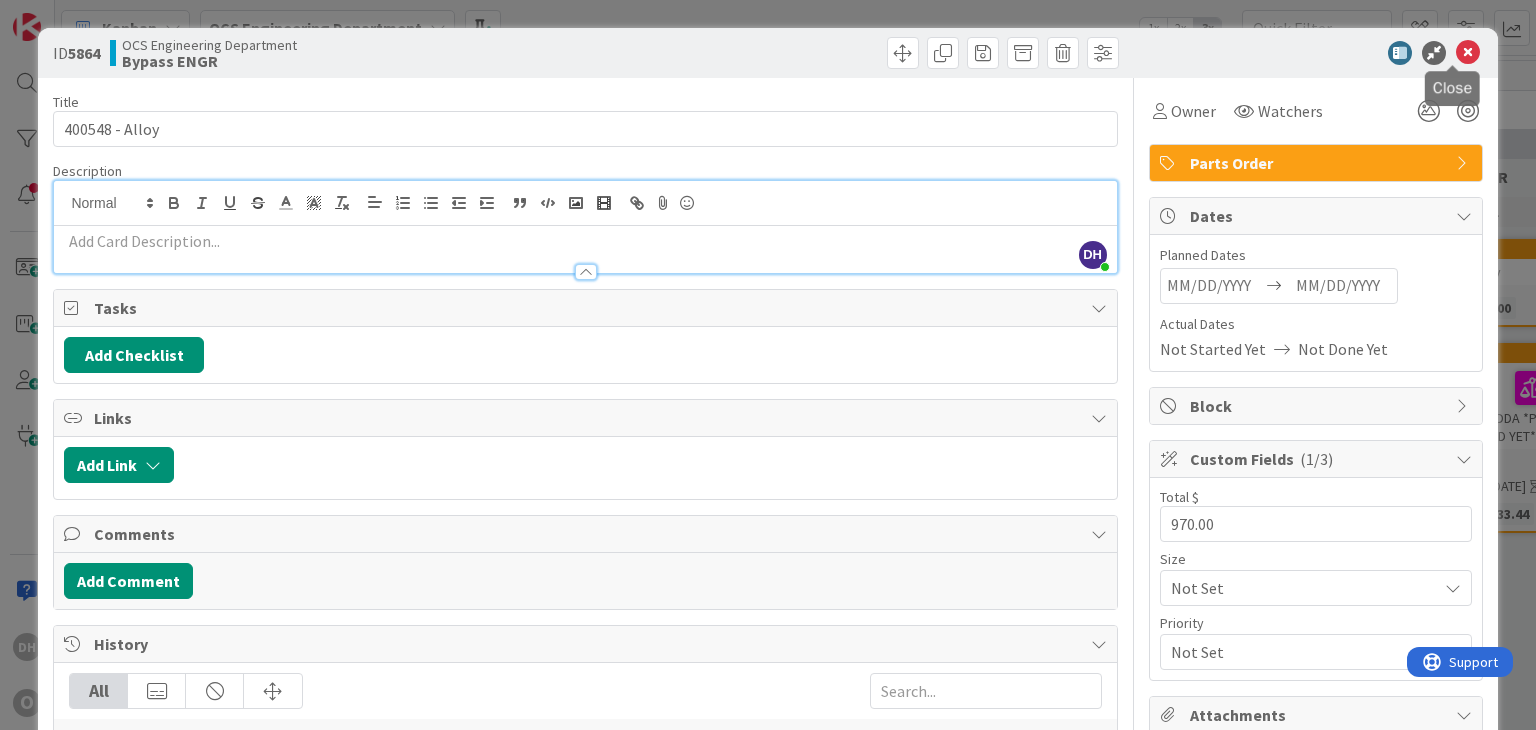 click at bounding box center (1468, 53) 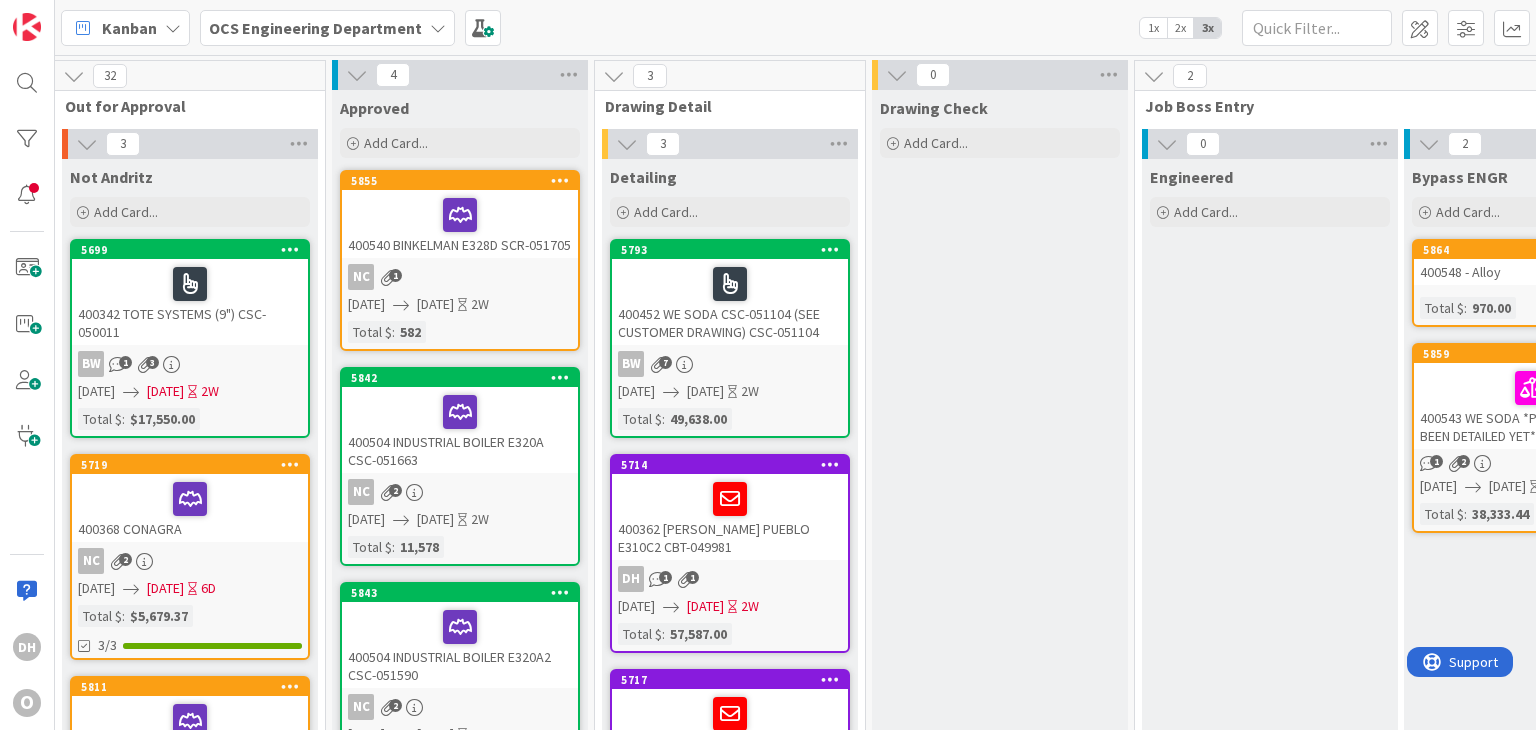 scroll, scrollTop: 0, scrollLeft: 0, axis: both 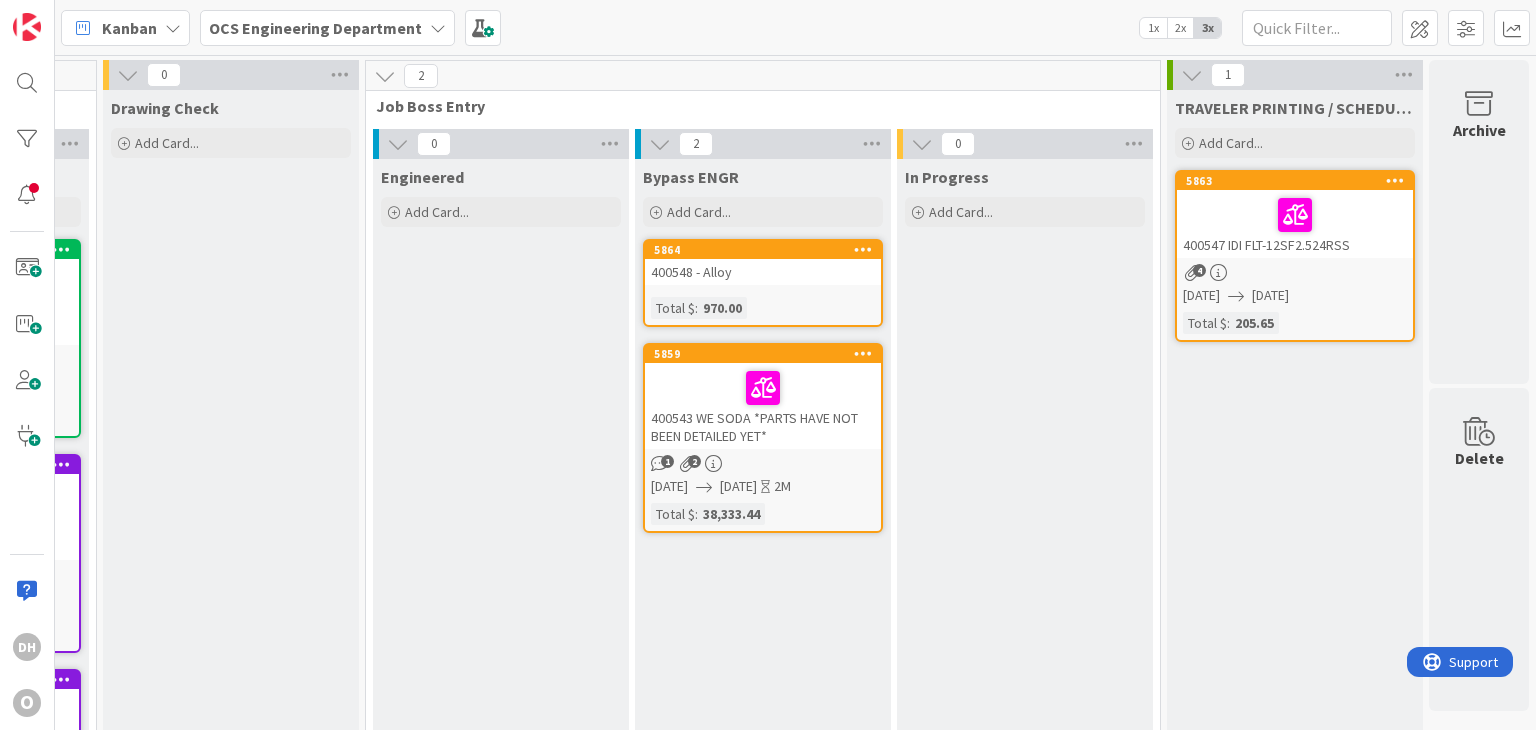 click on "400548 - Alloy" at bounding box center [763, 272] 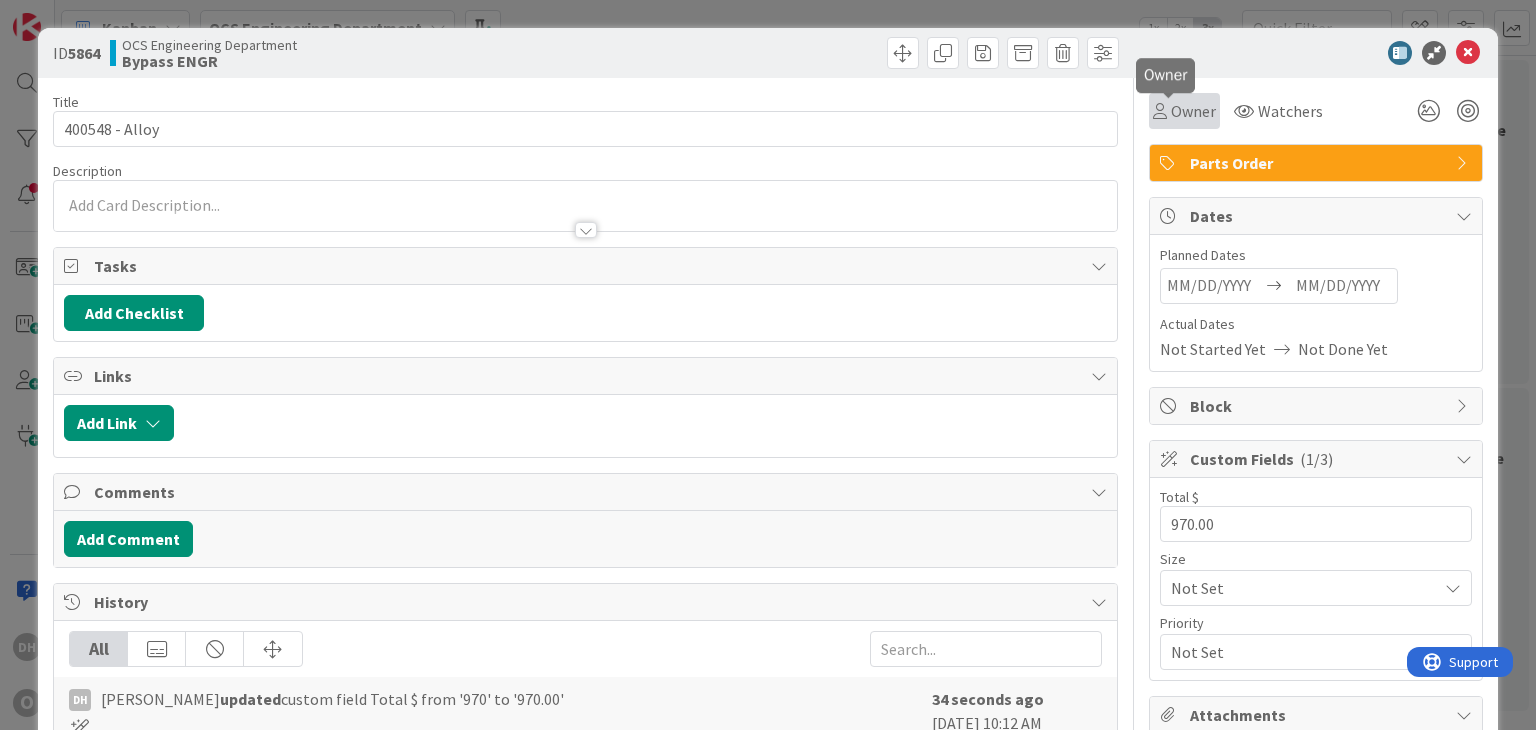scroll, scrollTop: 0, scrollLeft: 0, axis: both 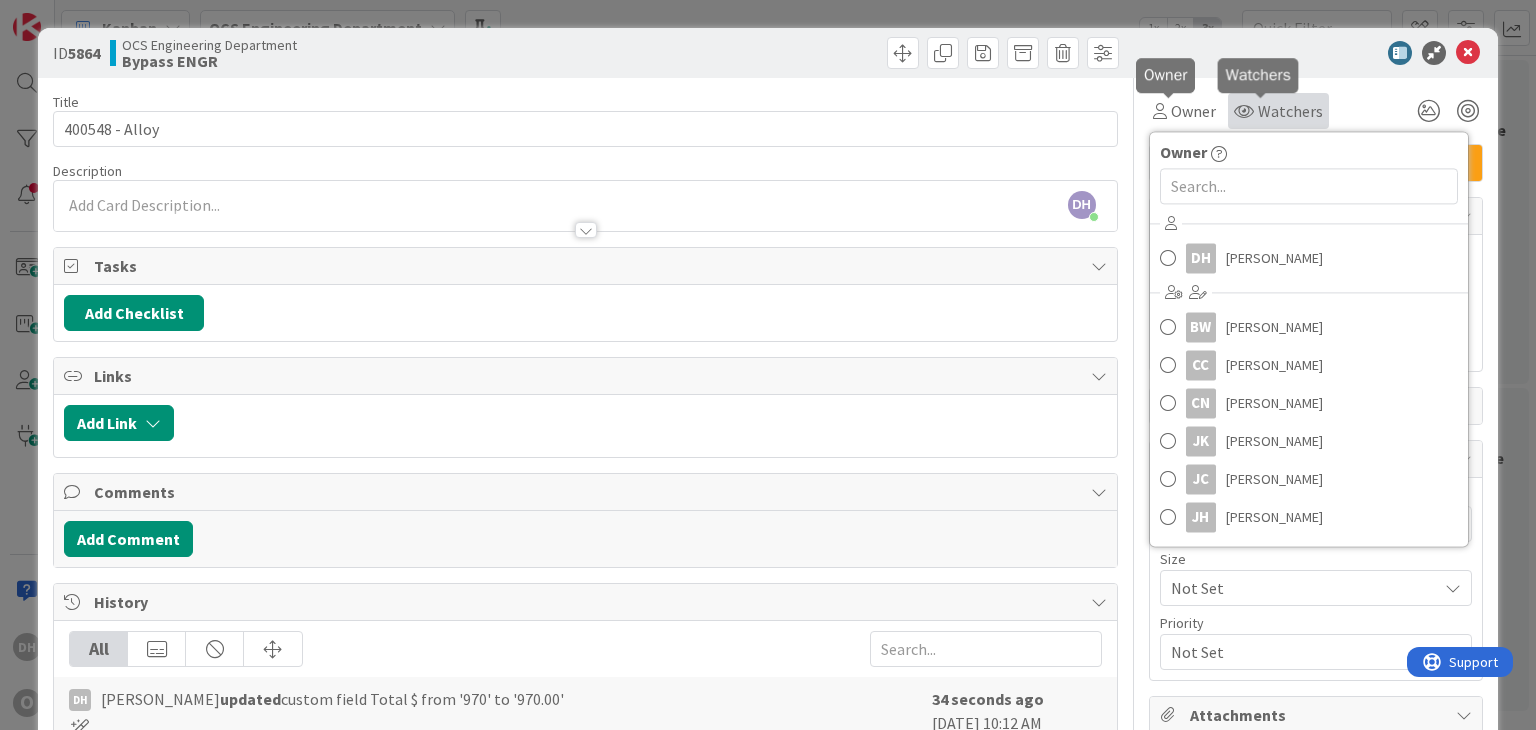 click on "Watchers" at bounding box center [1290, 111] 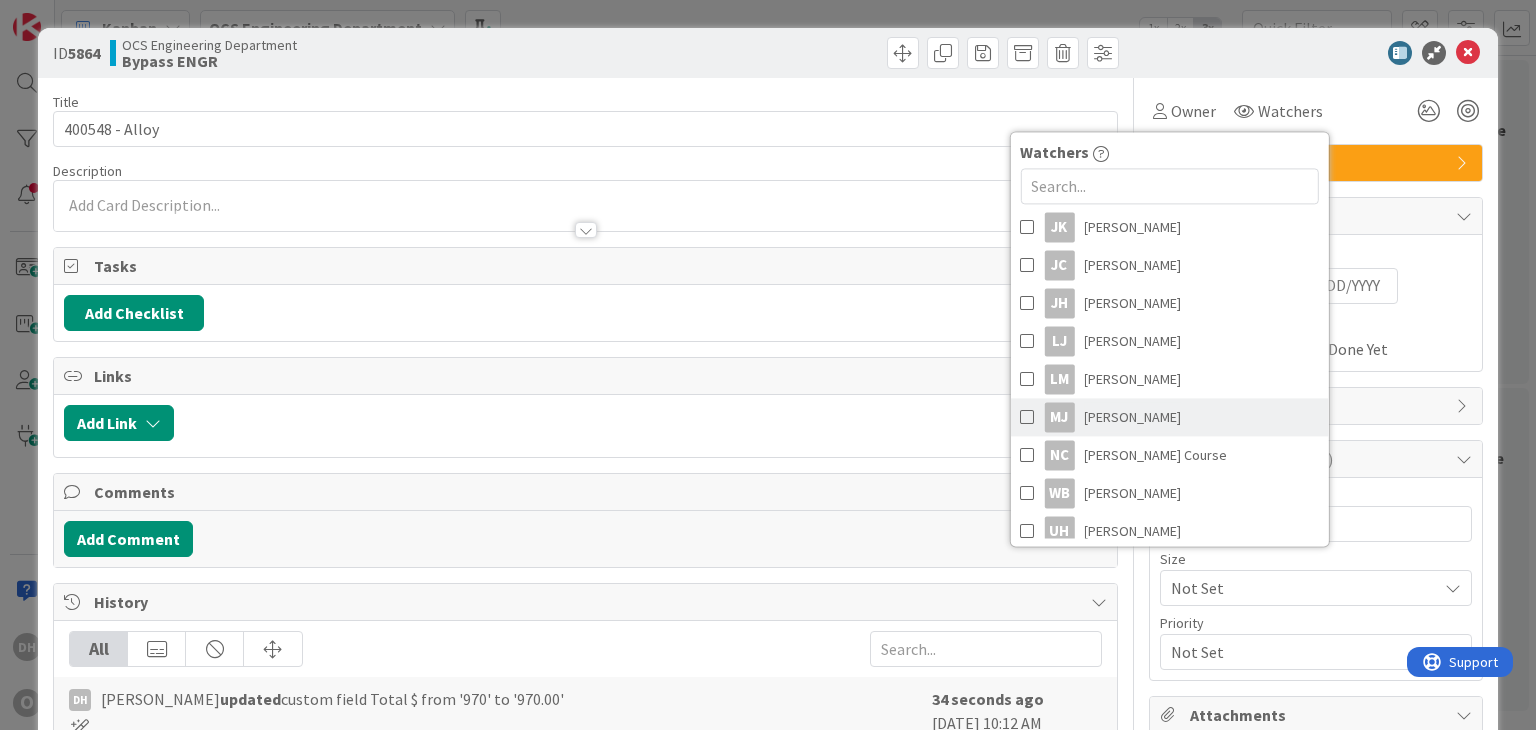 scroll, scrollTop: 300, scrollLeft: 0, axis: vertical 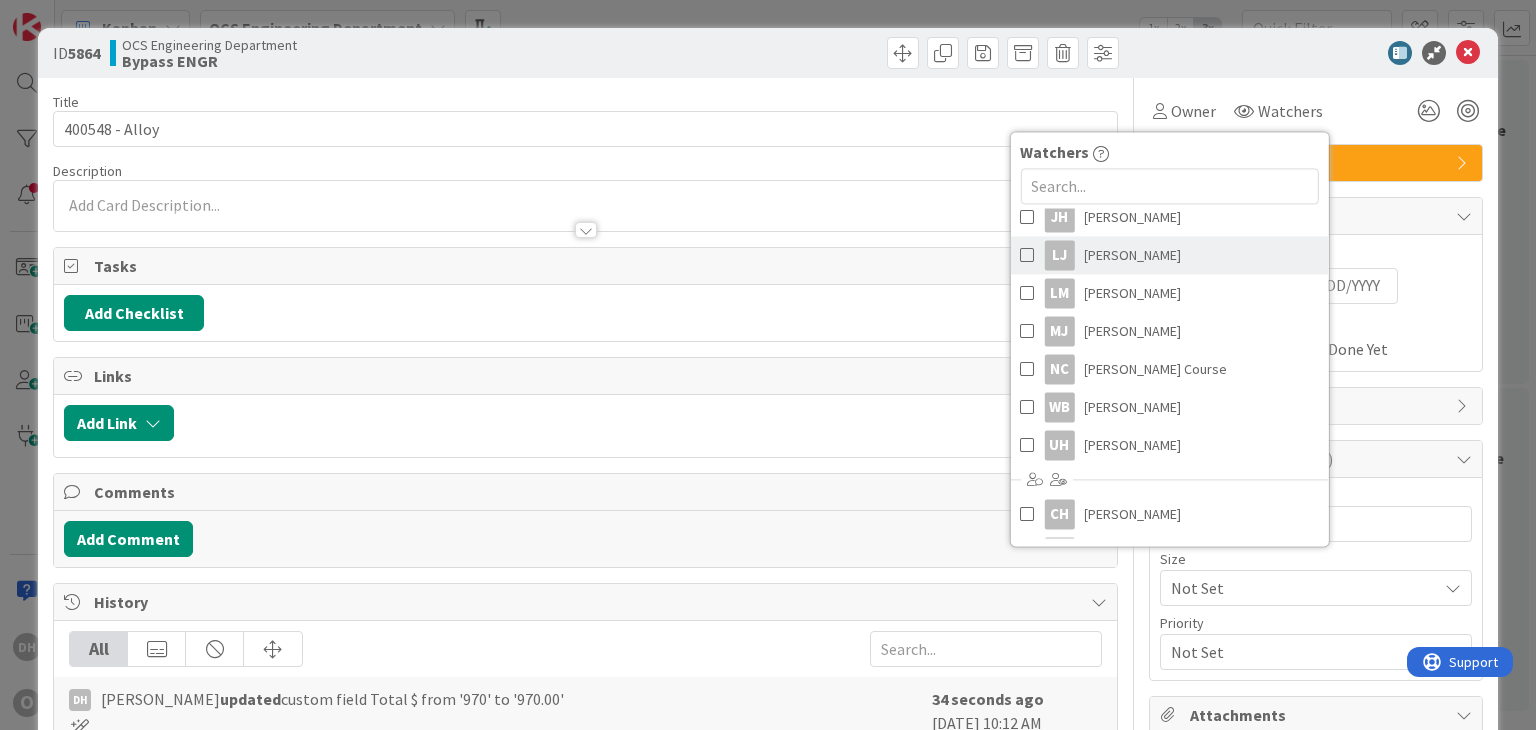 click on "[PERSON_NAME]" at bounding box center (1132, 255) 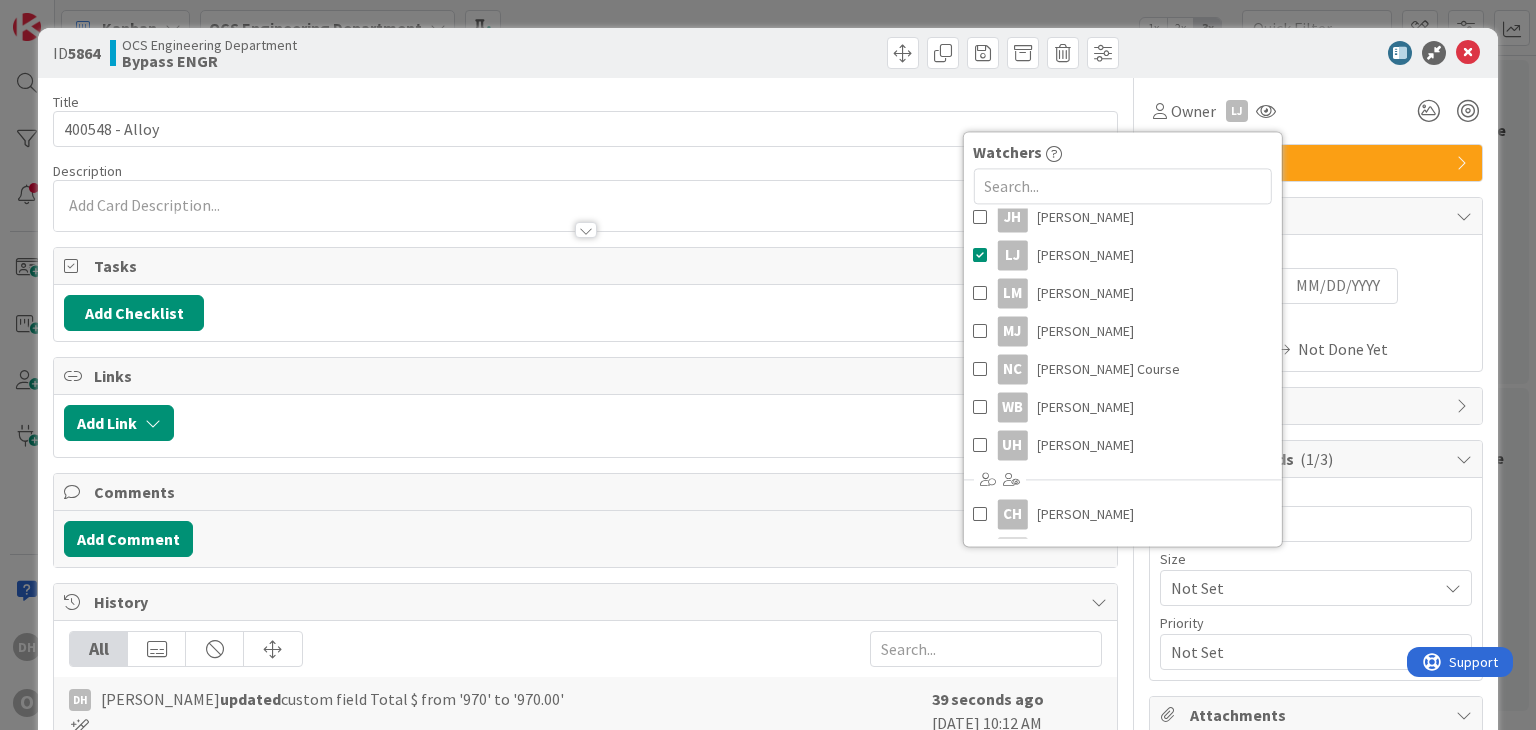click at bounding box center (1306, 53) 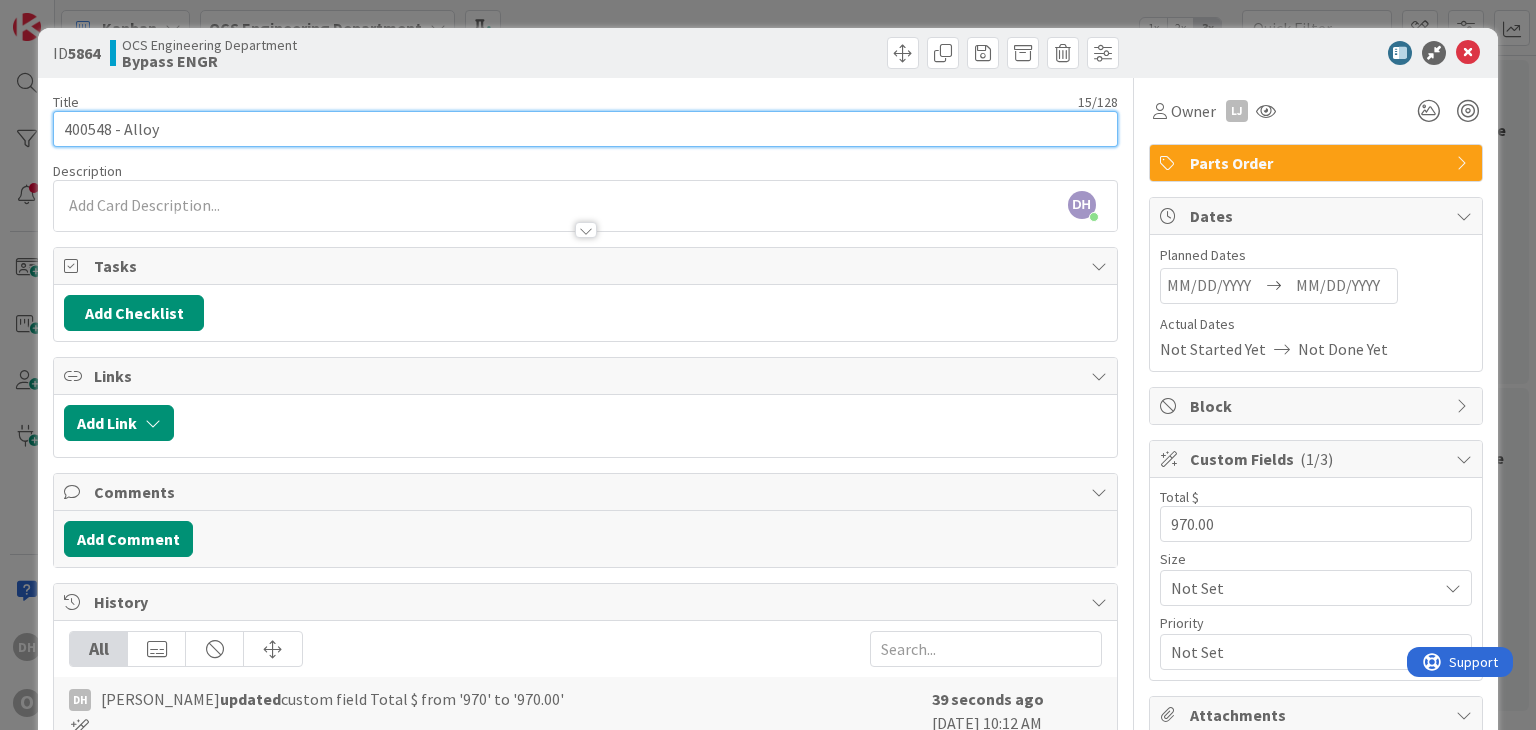 drag, startPoint x: 169, startPoint y: 125, endPoint x: 56, endPoint y: 132, distance: 113.216606 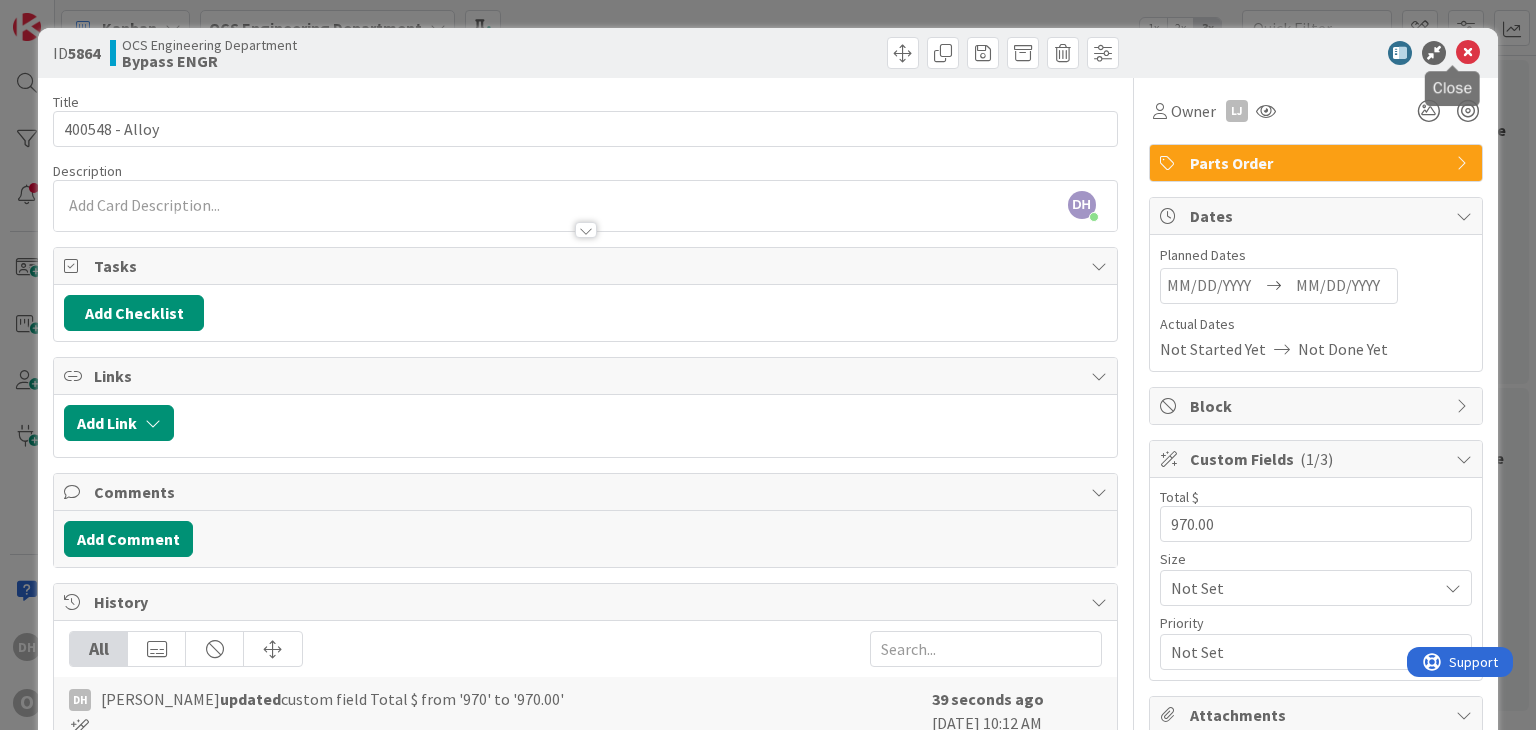 click at bounding box center [1468, 53] 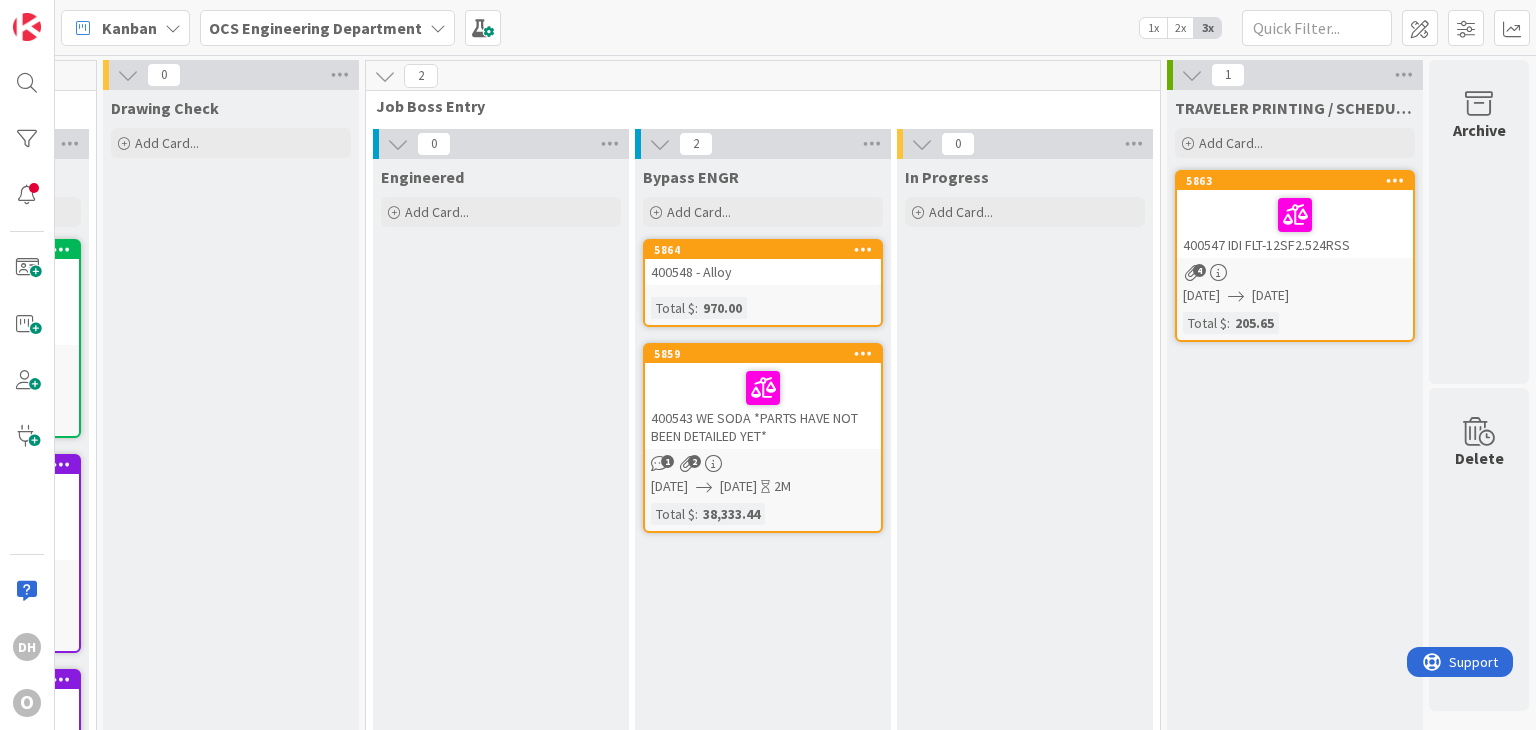 scroll, scrollTop: 0, scrollLeft: 0, axis: both 